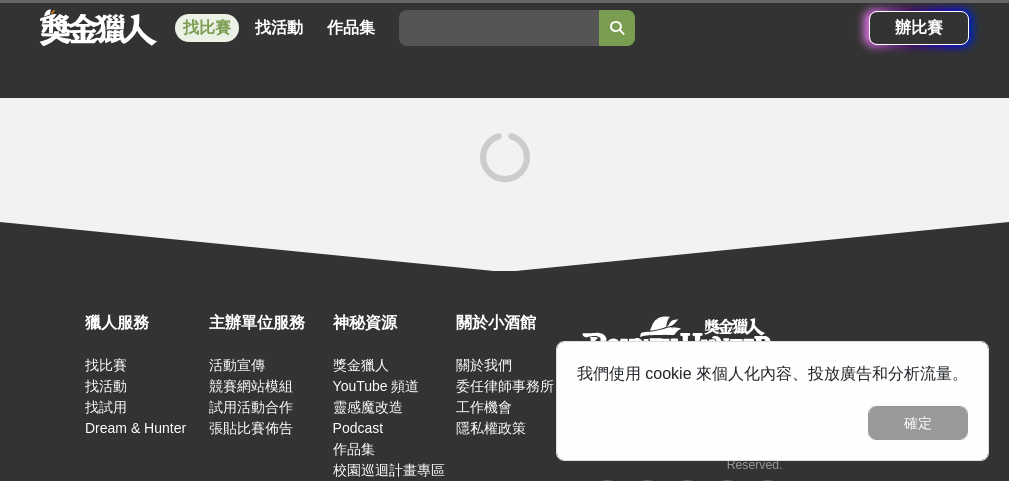 scroll, scrollTop: 83, scrollLeft: 0, axis: vertical 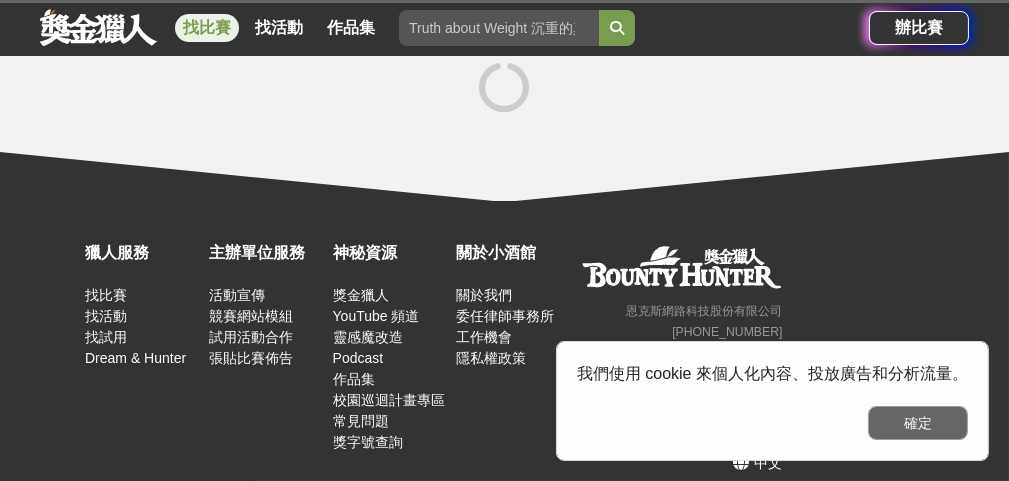 click on "確定" at bounding box center (918, 423) 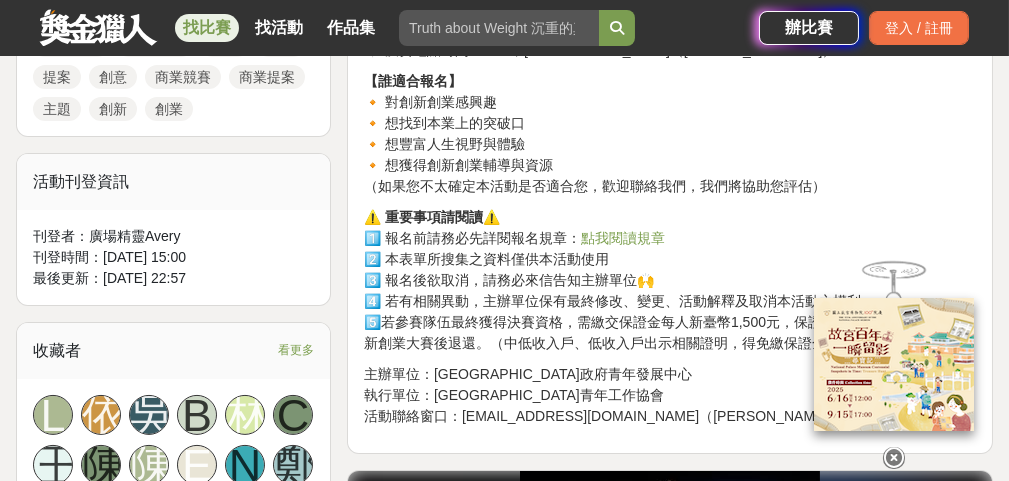 scroll, scrollTop: 1200, scrollLeft: 0, axis: vertical 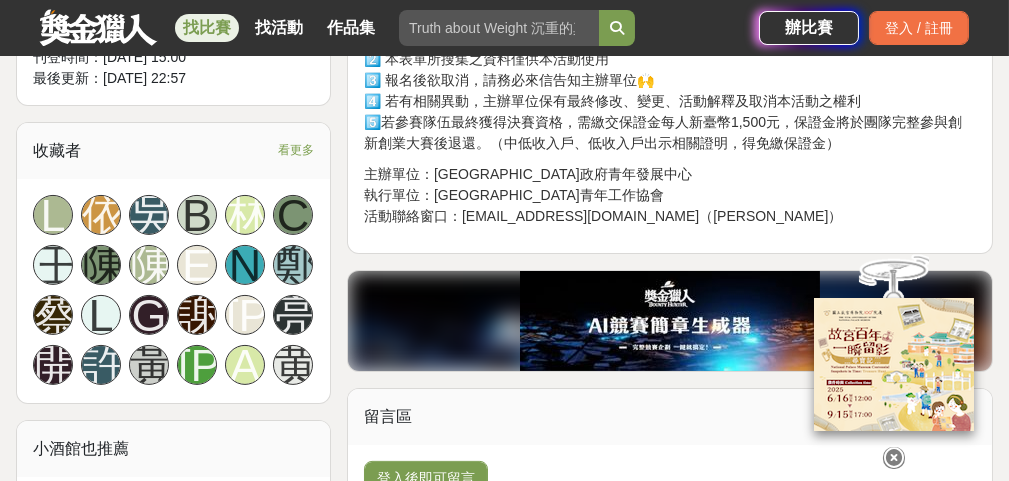 click at bounding box center (98, 27) 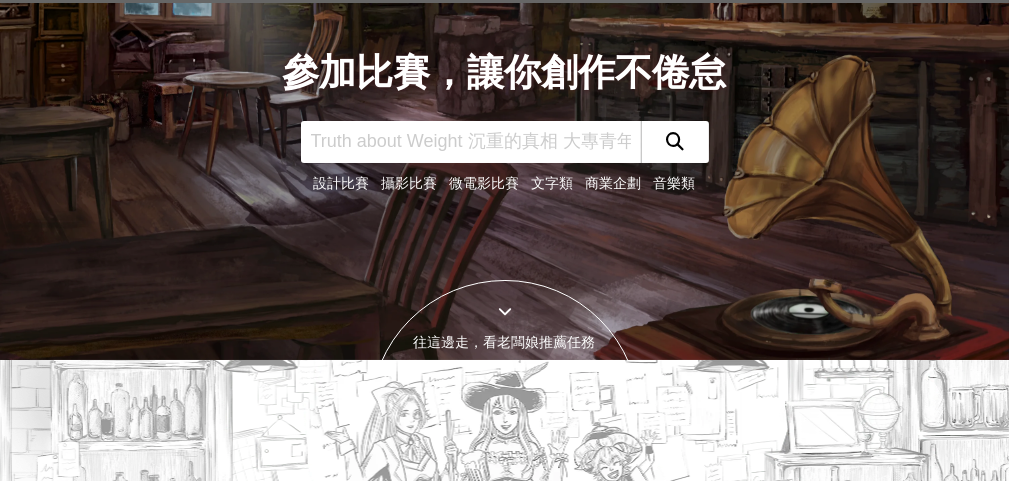 scroll, scrollTop: 200, scrollLeft: 0, axis: vertical 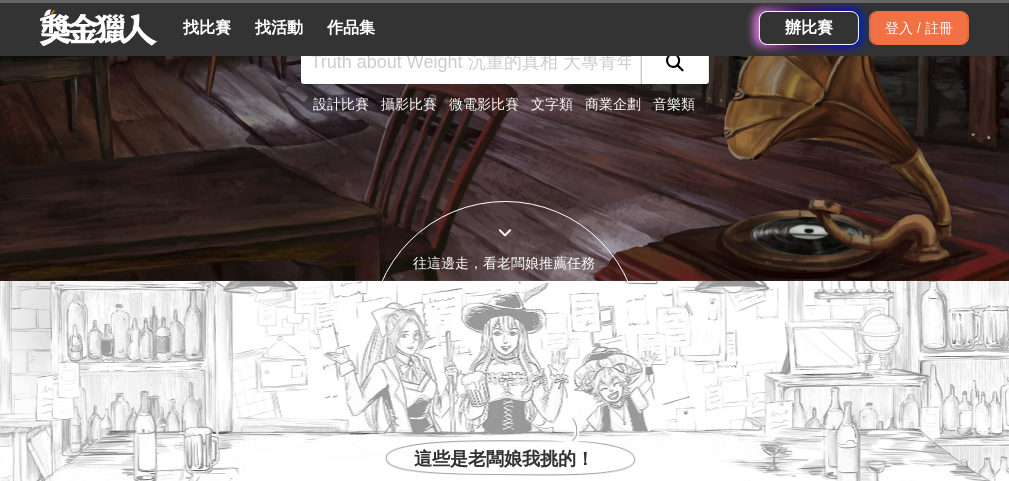 click on "商業企劃" at bounding box center (614, 104) 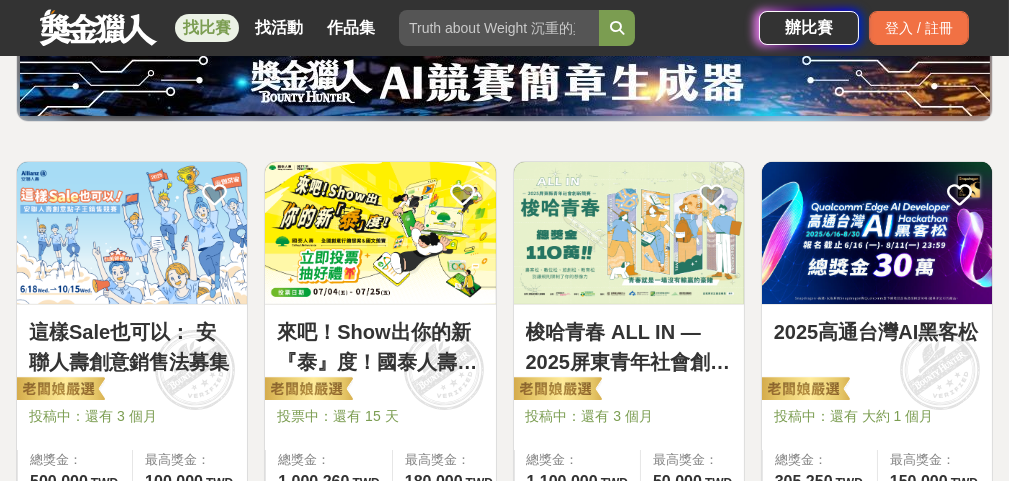 scroll, scrollTop: 300, scrollLeft: 0, axis: vertical 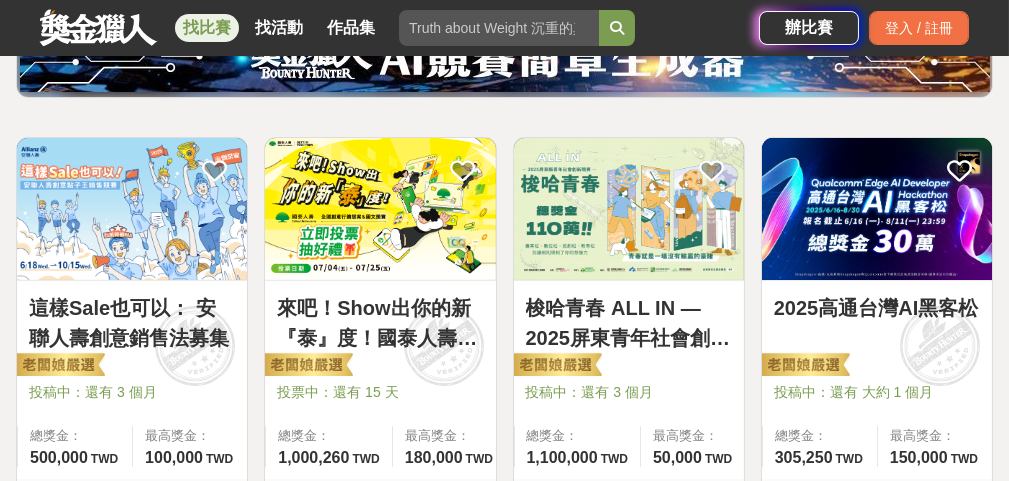 click on "梭哈青春 ALL IN —2025屏東青年社會創新競賽 投稿中：還有 3 個月 總獎金： 1,100,000 110 萬 TWD 最高獎金： 50,000 TWD" at bounding box center [629, 380] 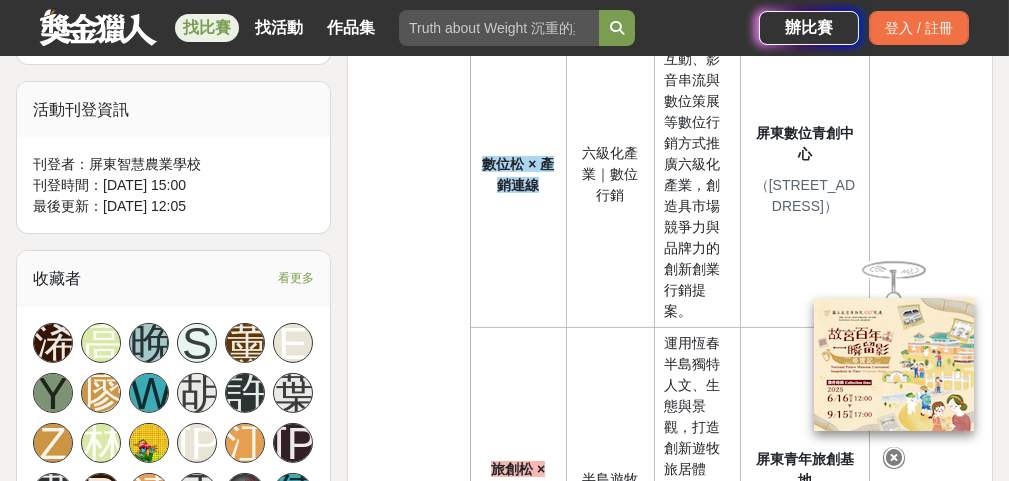 scroll, scrollTop: 1300, scrollLeft: 0, axis: vertical 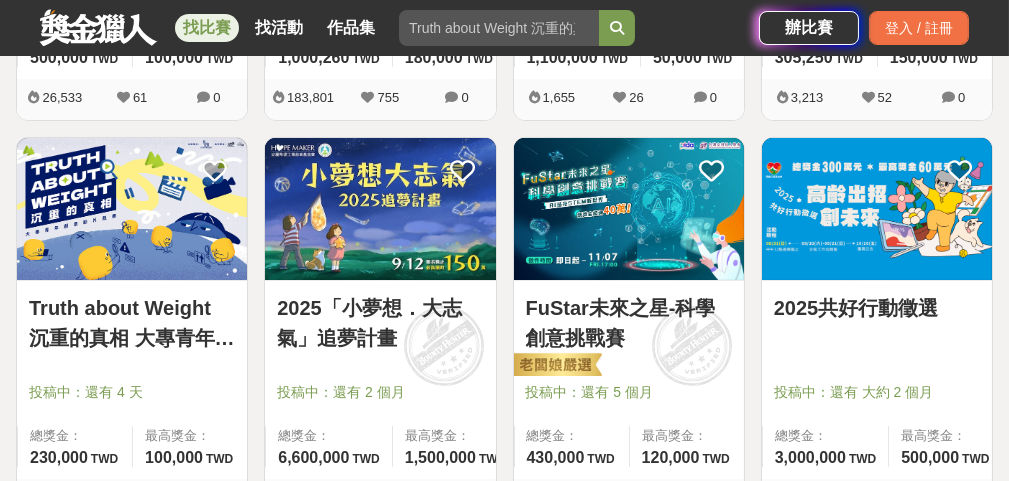 click on "2025「小夢想．大志氣」追夢計畫" at bounding box center [380, 323] 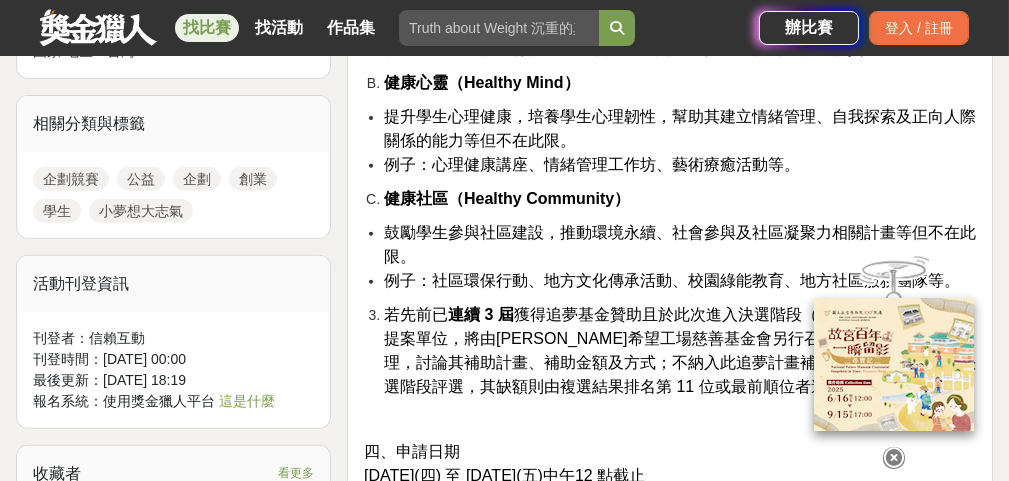 scroll, scrollTop: 1800, scrollLeft: 0, axis: vertical 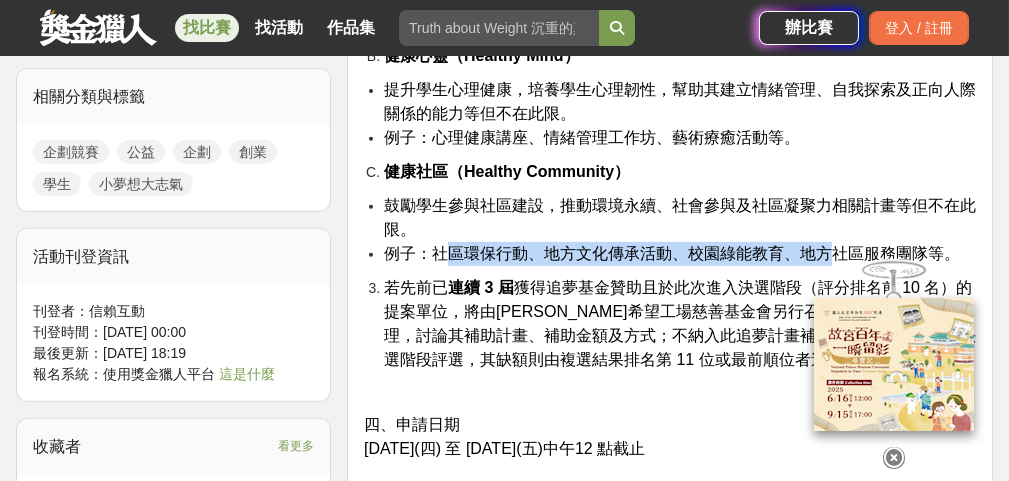 drag, startPoint x: 453, startPoint y: 235, endPoint x: 829, endPoint y: 229, distance: 376.04788 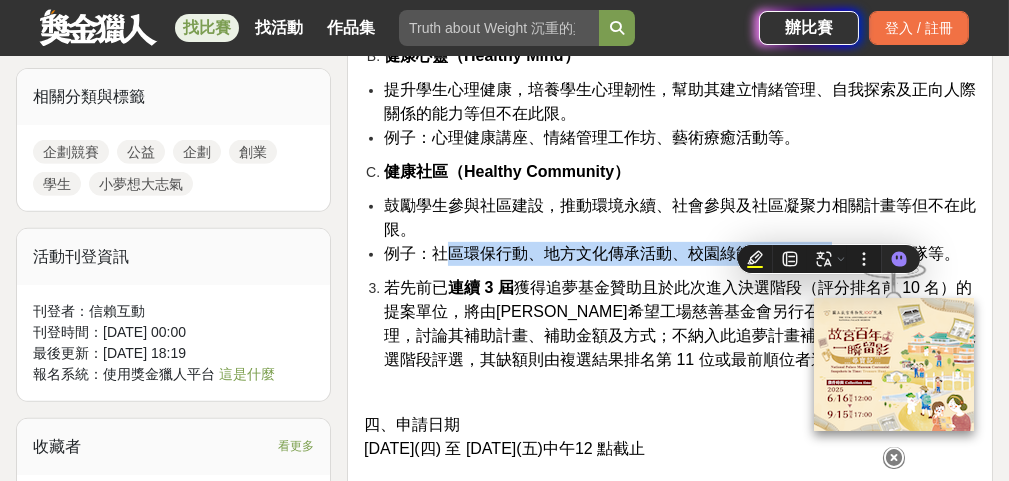 click on "例子：社區環保行動、地方文化傳承活動、校園綠能教育、地方社區服務團隊等。" at bounding box center [672, 253] 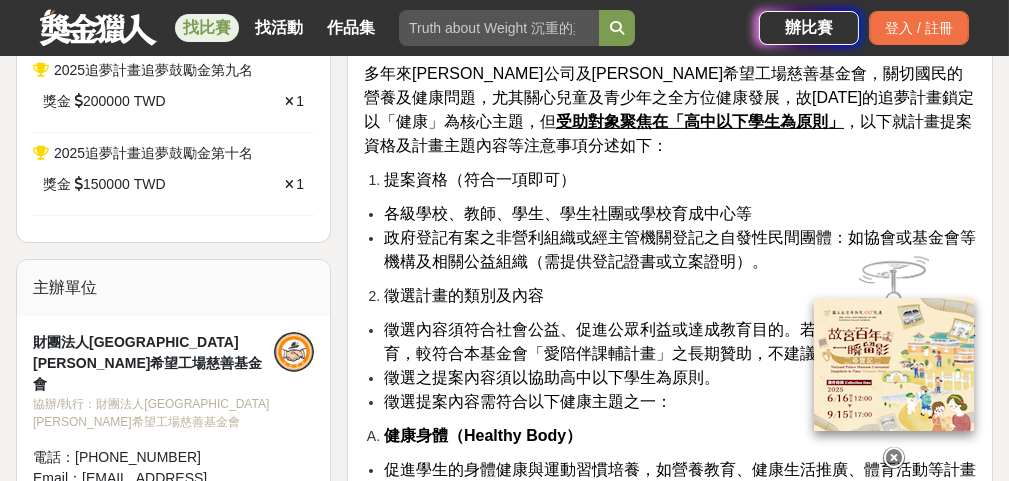 scroll, scrollTop: 1300, scrollLeft: 0, axis: vertical 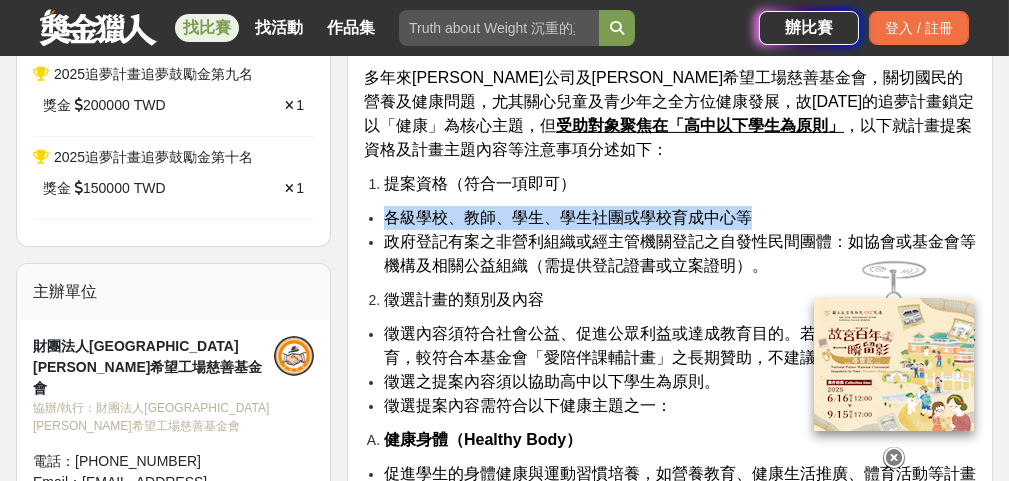 click on "各級學校、教師、學生、學生社團或學校育成中心等" at bounding box center [680, 218] 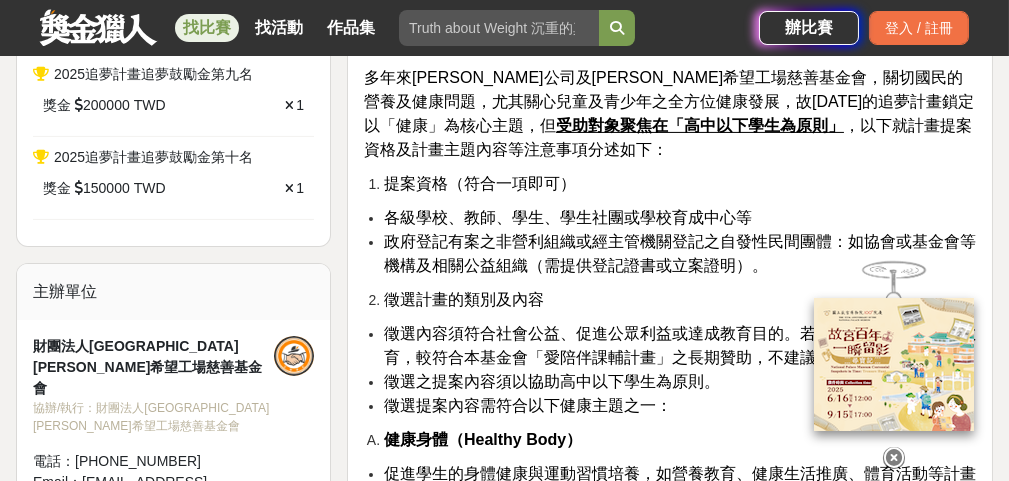 click on "政府登記有案之非營利組織或經主管機關登記之自發性民間團體：如協會或基金會等機構及相關公益組織（需提供登記證書或立案證明）。" at bounding box center (680, 253) 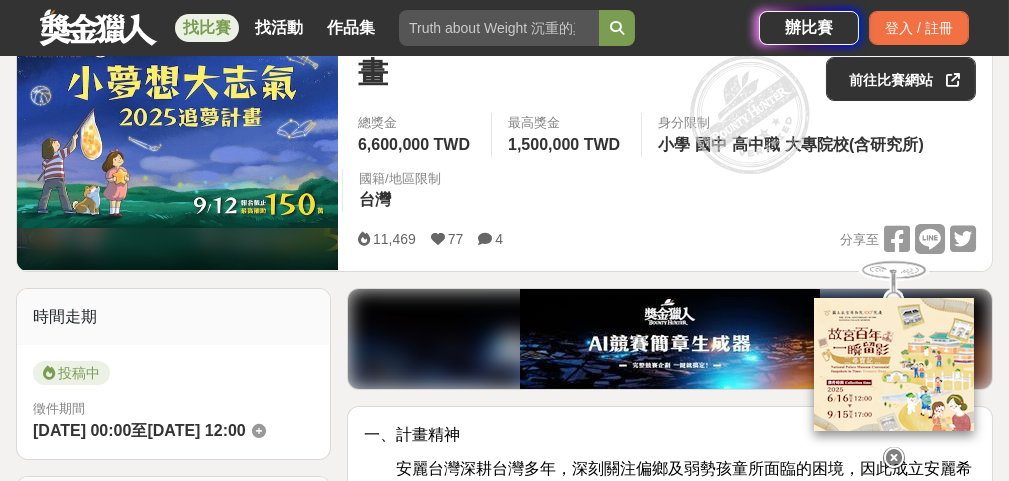 scroll, scrollTop: 200, scrollLeft: 0, axis: vertical 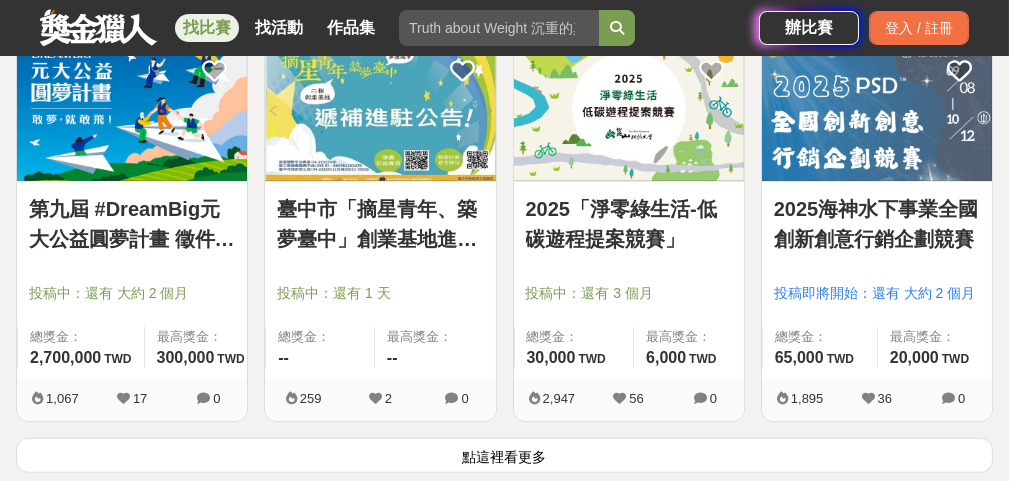 click on "第九屆 #DreamBig元大公益圓夢計畫 徵件開跑啦✨" at bounding box center (132, 224) 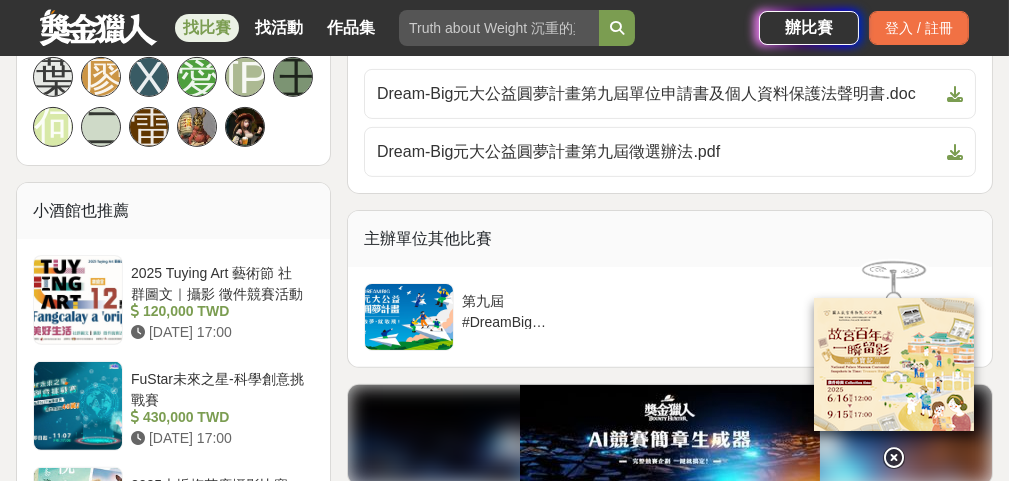 scroll, scrollTop: 1800, scrollLeft: 0, axis: vertical 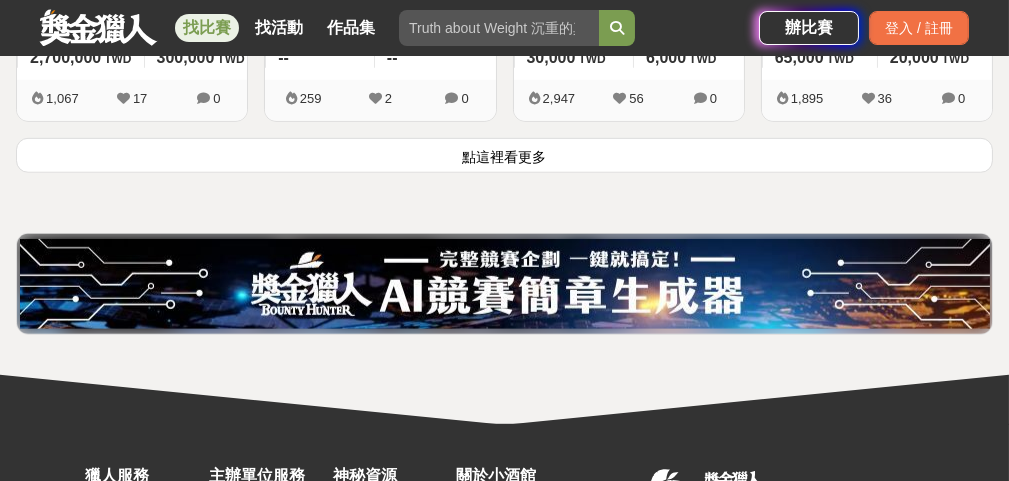 click on "點這裡看更多" at bounding box center (504, 155) 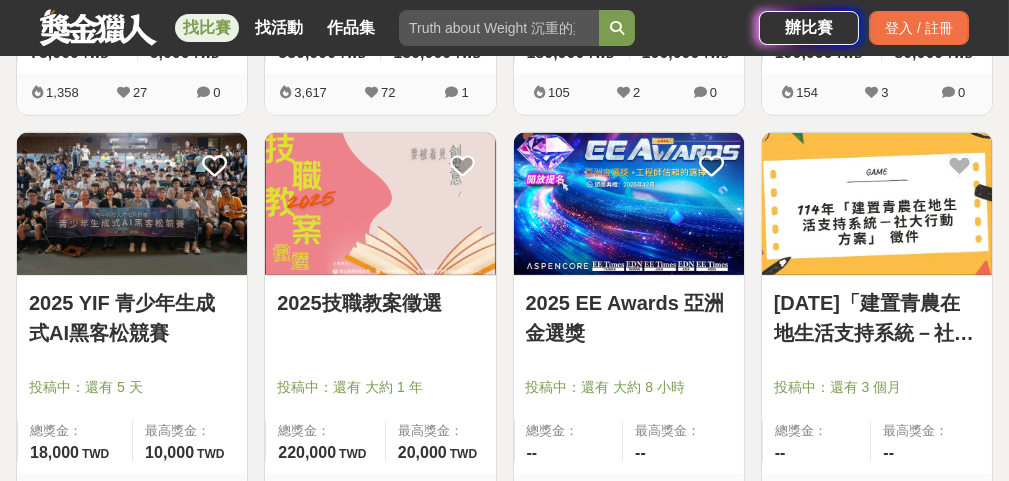 scroll, scrollTop: 4800, scrollLeft: 0, axis: vertical 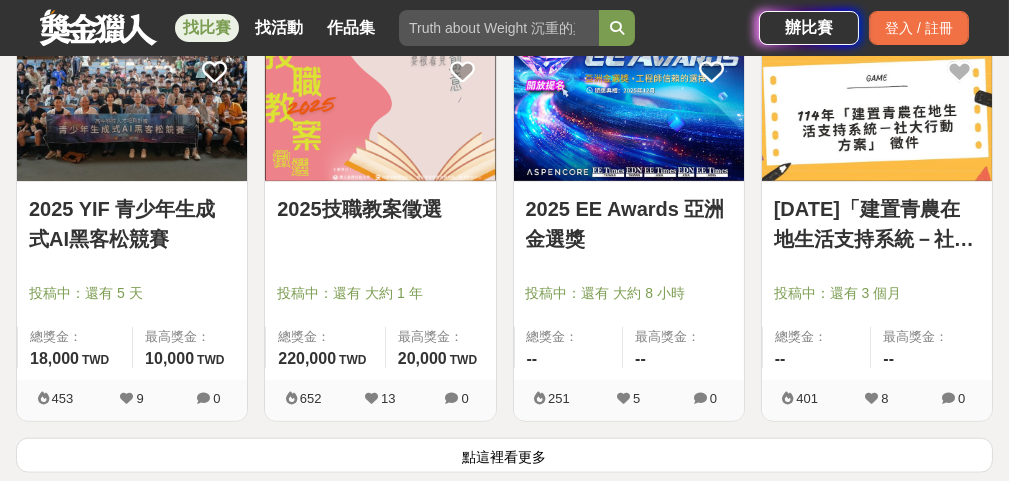 click on "點這裡看更多" at bounding box center [504, 455] 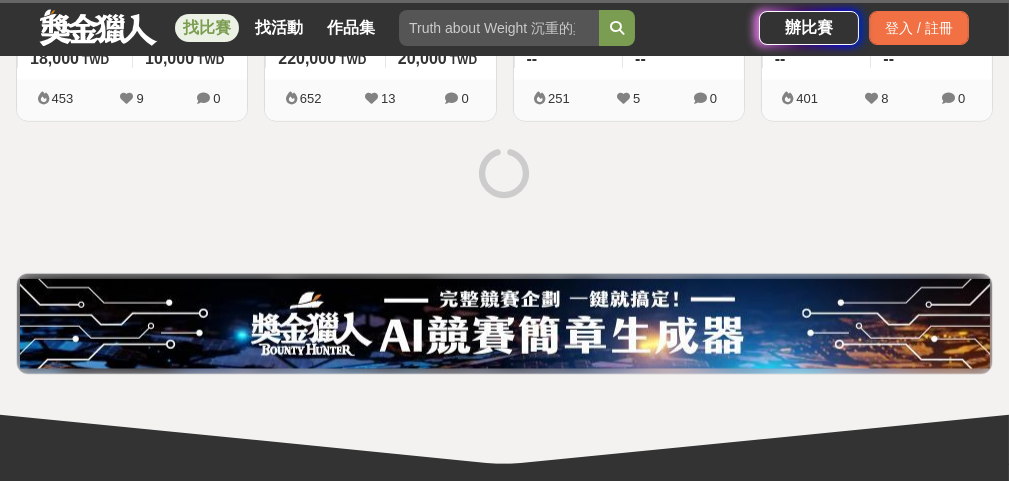 scroll, scrollTop: 4700, scrollLeft: 0, axis: vertical 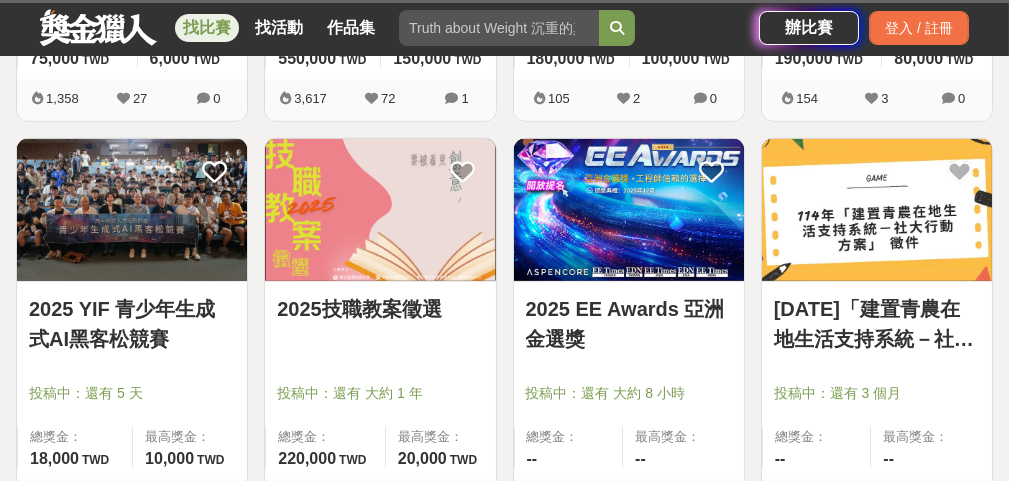 click on "2025 YIF 青少年生成式AI黑客松競賽" at bounding box center (132, 324) 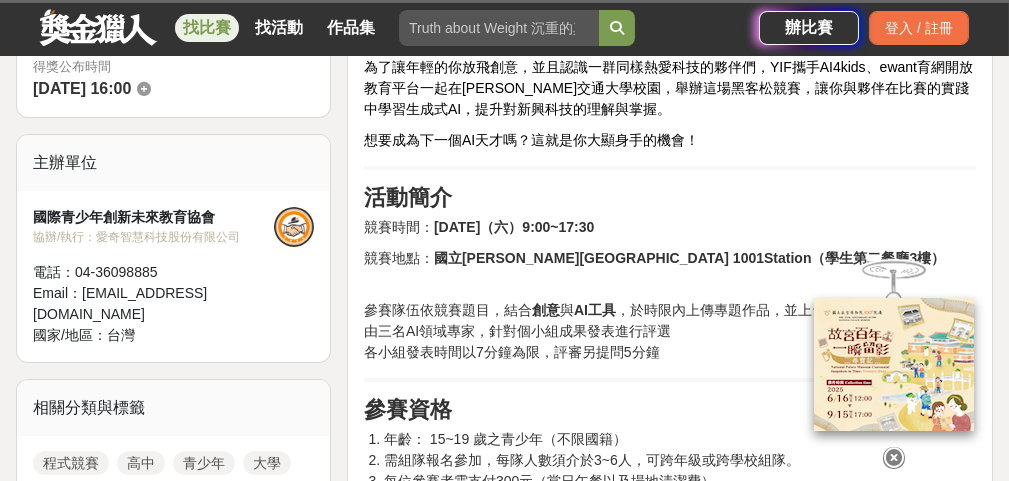 scroll, scrollTop: 700, scrollLeft: 0, axis: vertical 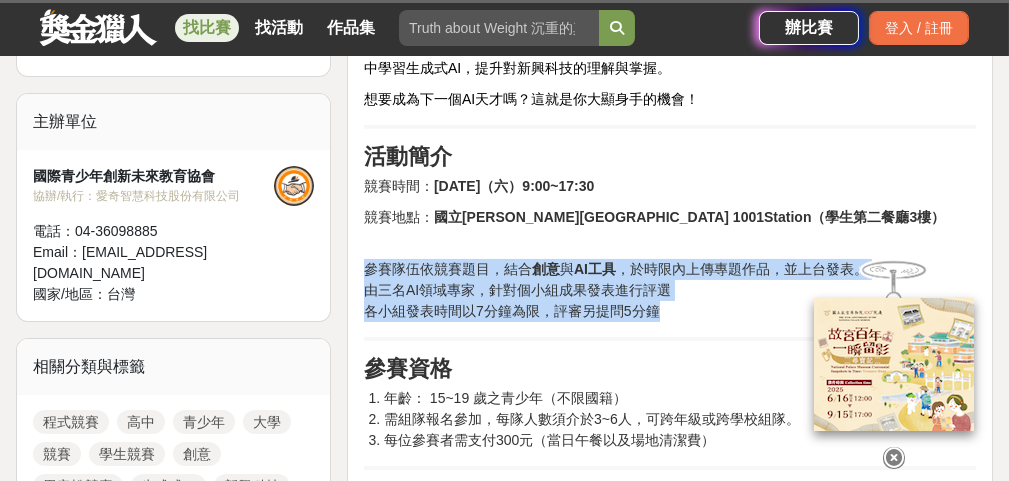 drag, startPoint x: 366, startPoint y: 264, endPoint x: 710, endPoint y: 311, distance: 347.19592 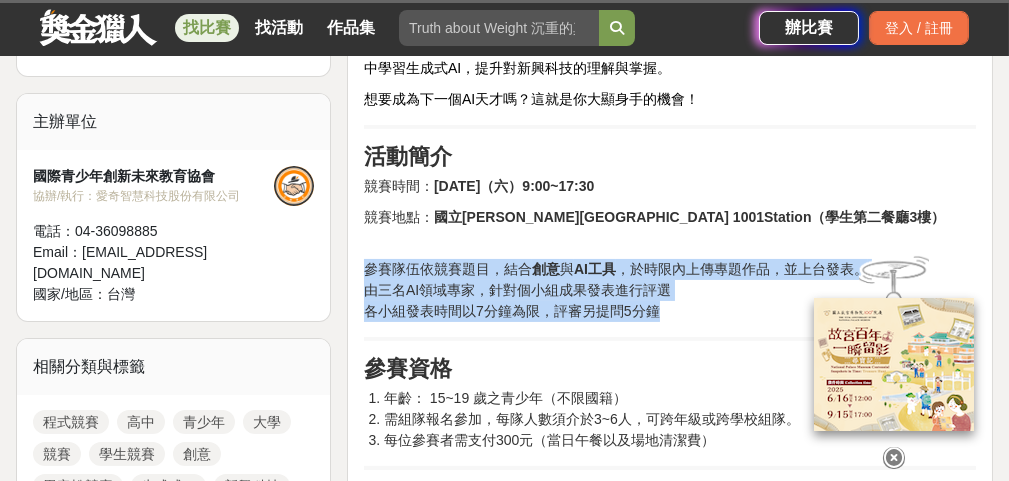 click on "參賽隊伍依競賽題目，結合 創意 與 AI工具 ，於時限內上傳專題作品，並上台發表。 由三名AI領域專家，針對個小組成果發表進行評選 各小組發表時間以7分鐘為限，評審另提問5分鐘" at bounding box center [670, 290] 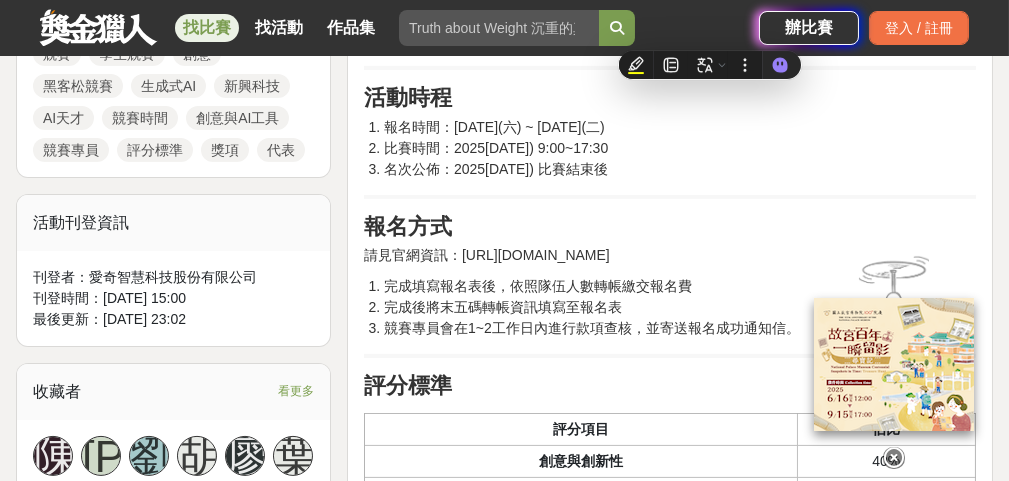 scroll, scrollTop: 700, scrollLeft: 0, axis: vertical 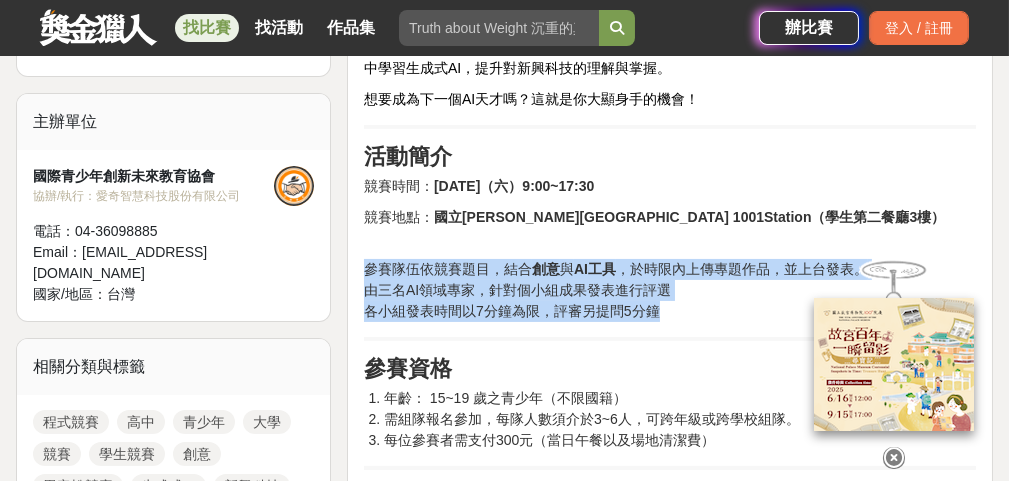 click on "參賽隊伍依競賽題目，結合 創意 與 AI工具 ，於時限內上傳專題作品，並上台發表。 由三名AI領域專家，針對個小組成果發表進行評選 各小組發表時間以7分鐘為限，評審另提問5分鐘" at bounding box center (670, 290) 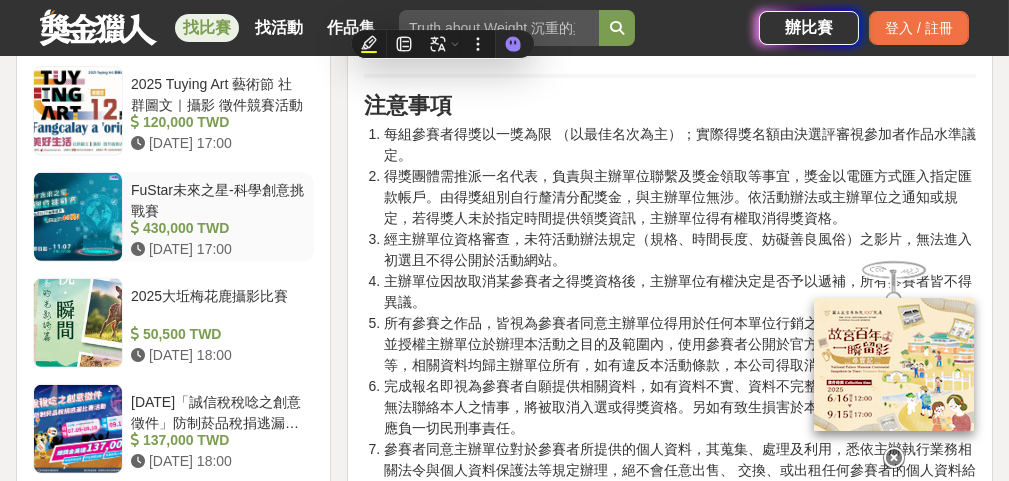 scroll, scrollTop: 1800, scrollLeft: 0, axis: vertical 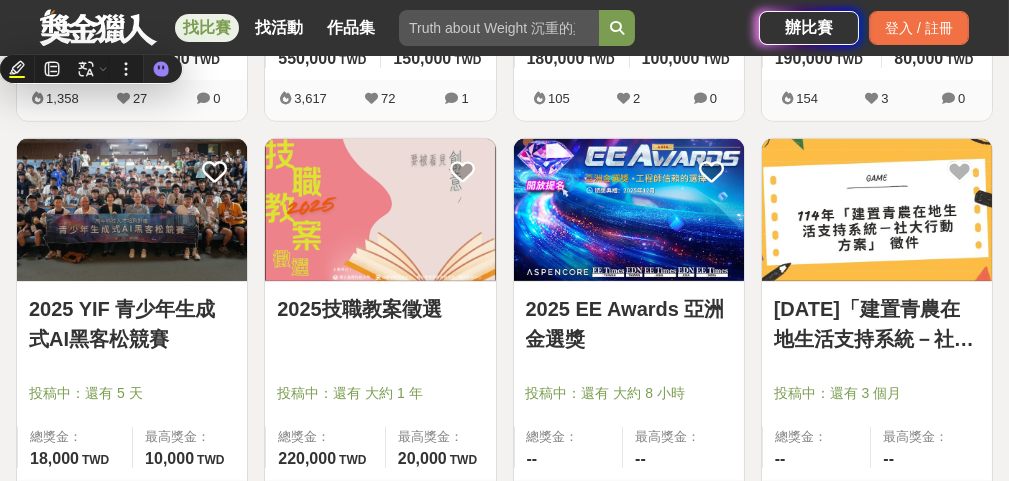 click on "2025技職教案徵選" at bounding box center (380, 309) 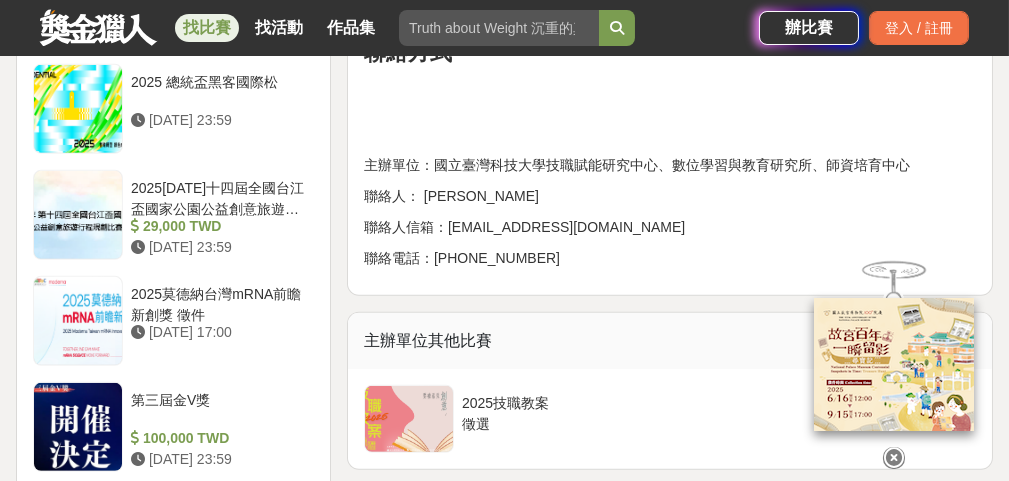 scroll, scrollTop: 2000, scrollLeft: 0, axis: vertical 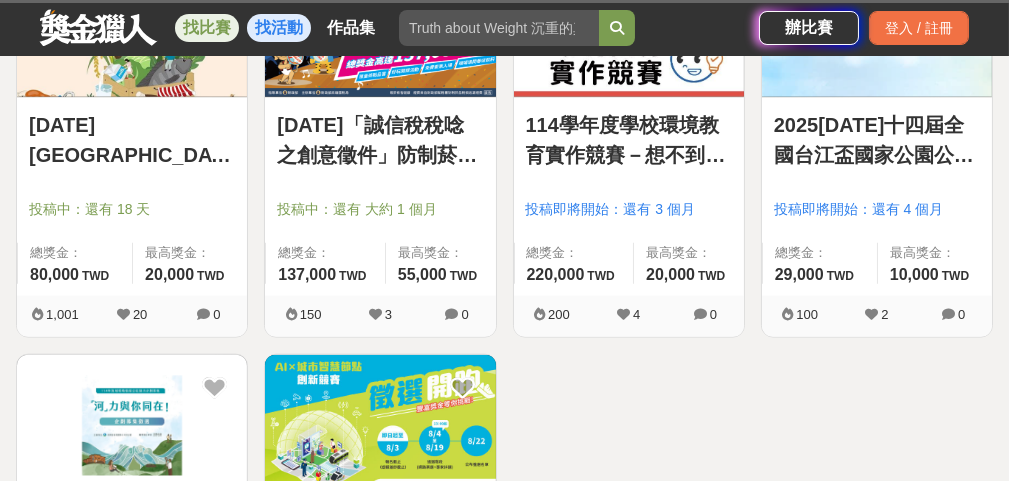 click on "找活動" at bounding box center [279, 28] 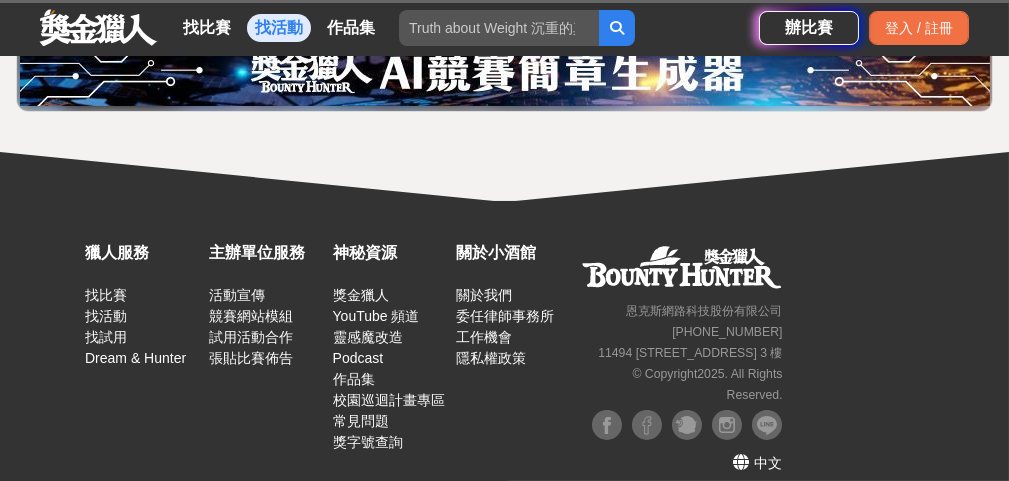 scroll, scrollTop: 575, scrollLeft: 0, axis: vertical 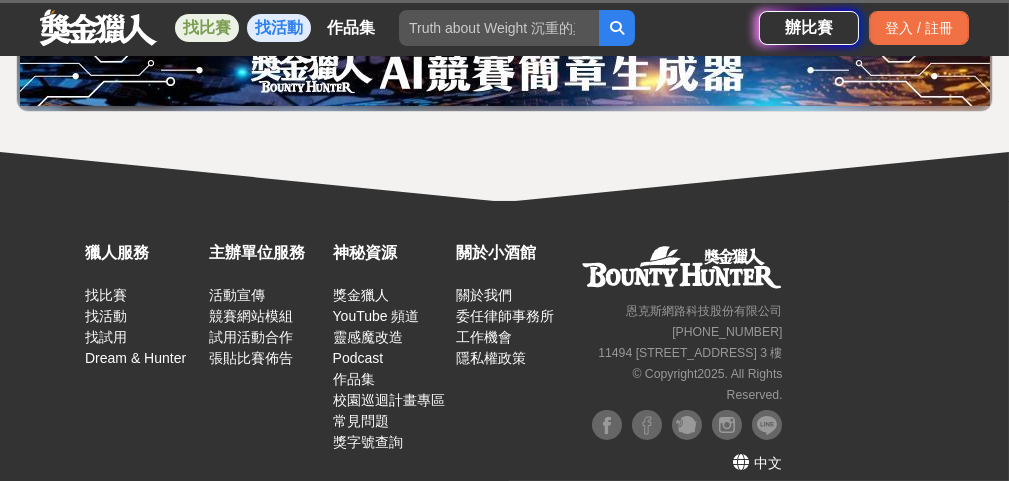 click on "找比賽" at bounding box center [207, 28] 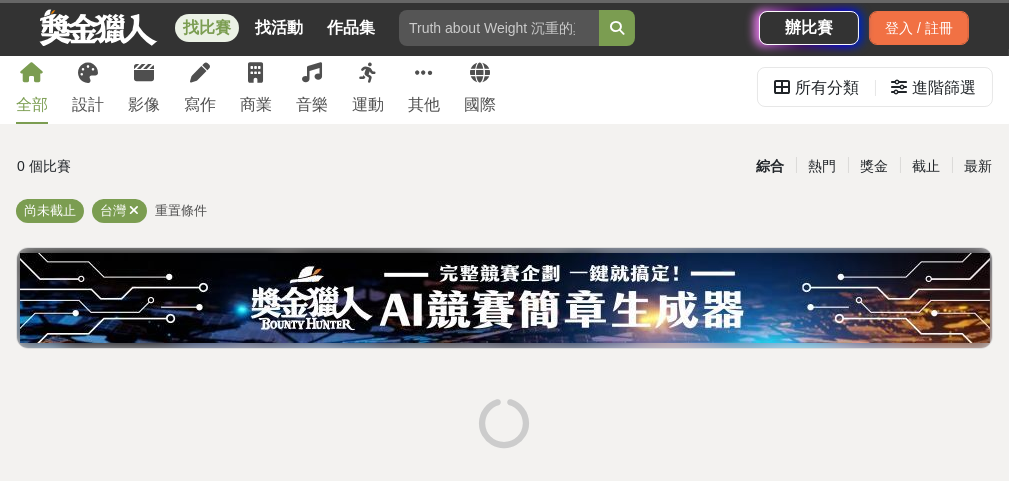 scroll, scrollTop: 0, scrollLeft: 0, axis: both 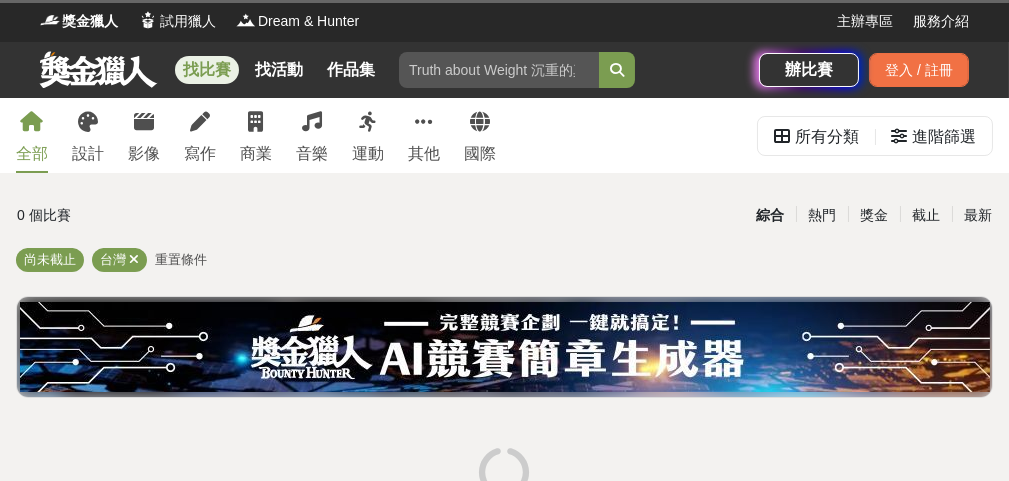click at bounding box center (499, 70) 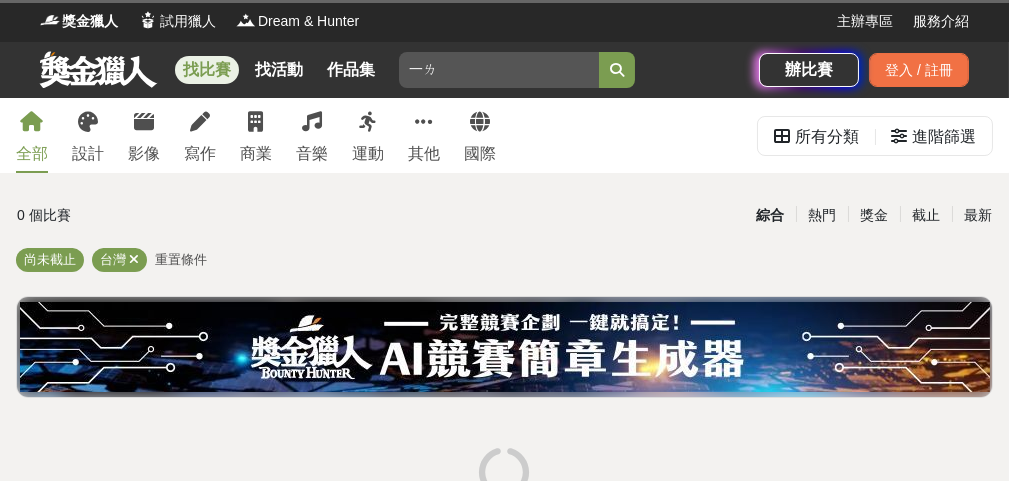 type on "一" 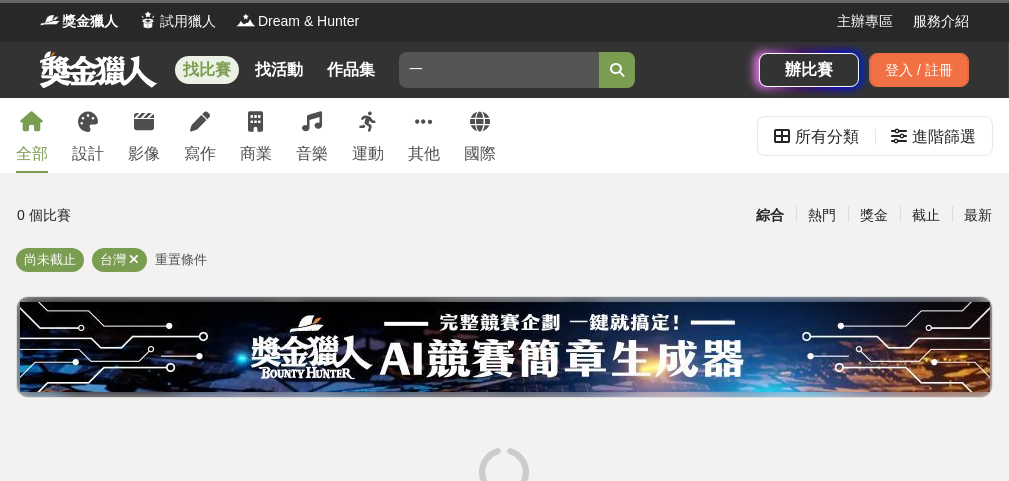 type 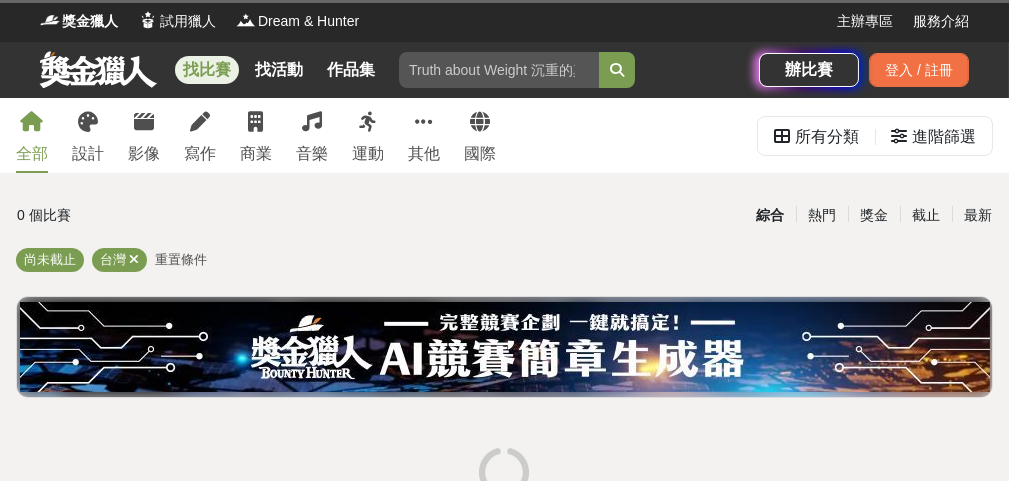 click on "全部 設計 影像 寫作 商業 音樂 運動 其他 國際 所有分類 進階篩選 0   個比賽 綜合 熱門 獎金 截止 最新 尚未截止 台灣 重置條件" at bounding box center [504, 430] 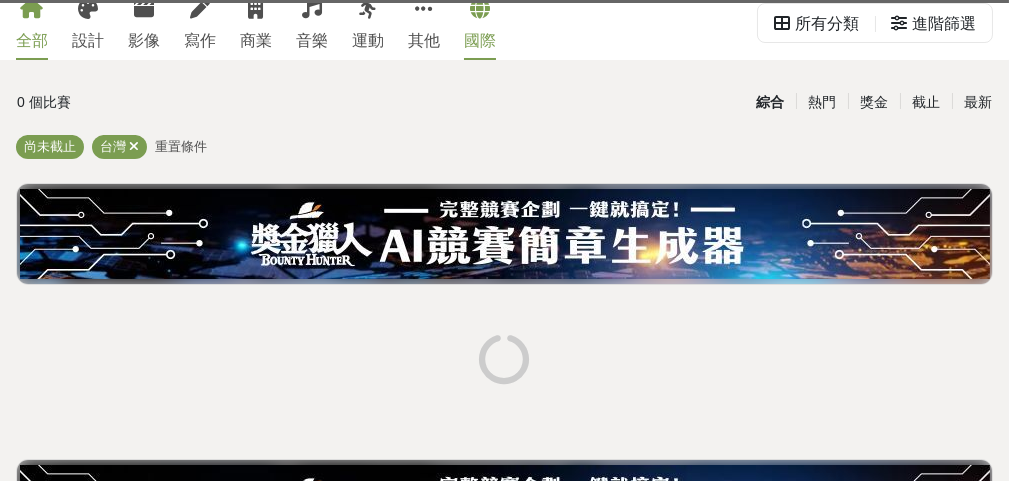 scroll, scrollTop: 0, scrollLeft: 0, axis: both 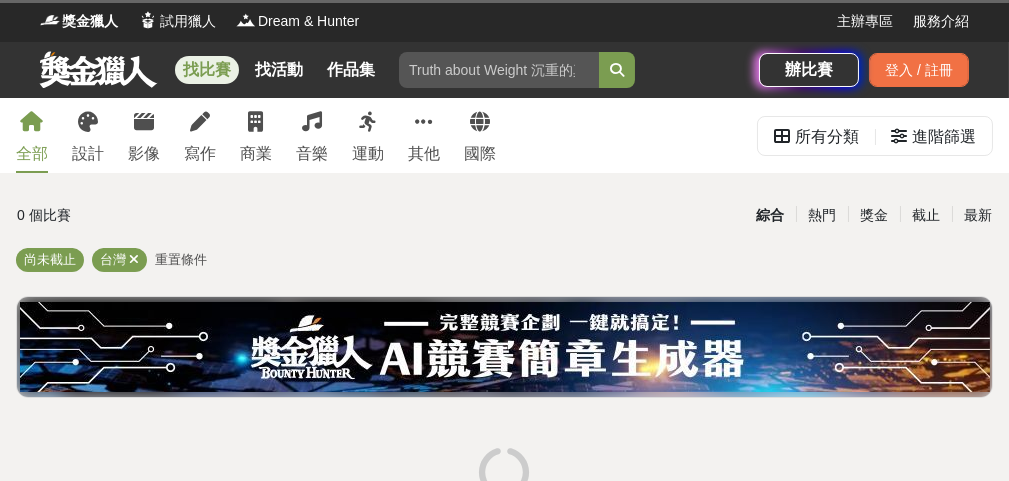 click at bounding box center [98, 69] 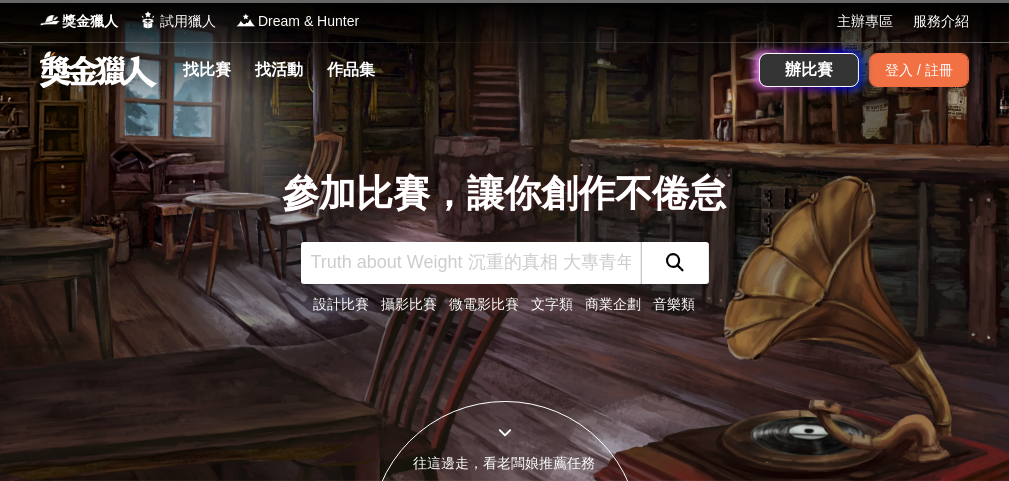 click at bounding box center (471, 263) 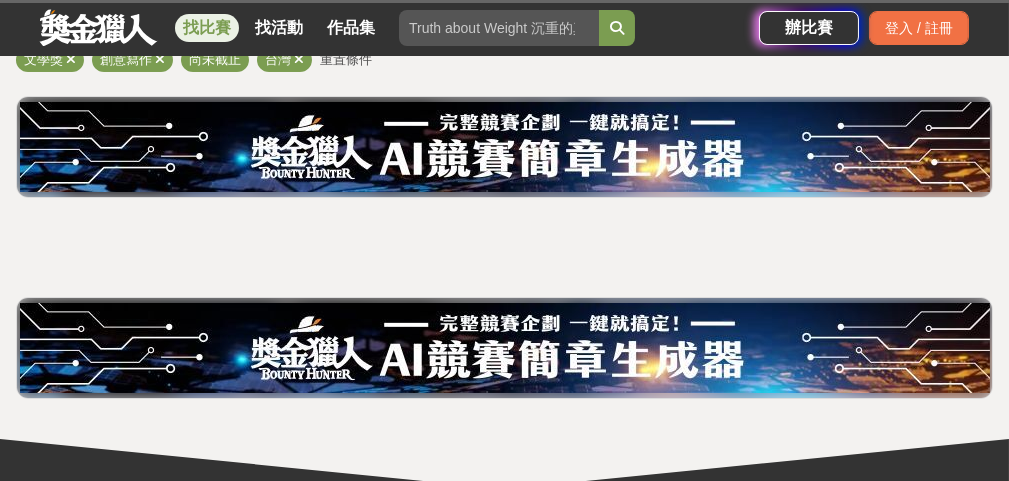 scroll, scrollTop: 0, scrollLeft: 0, axis: both 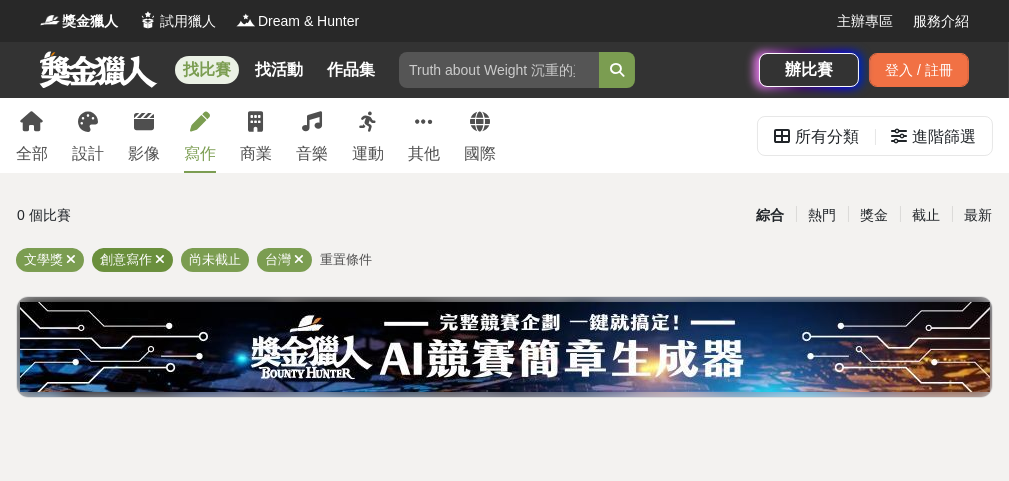 click at bounding box center [160, 259] 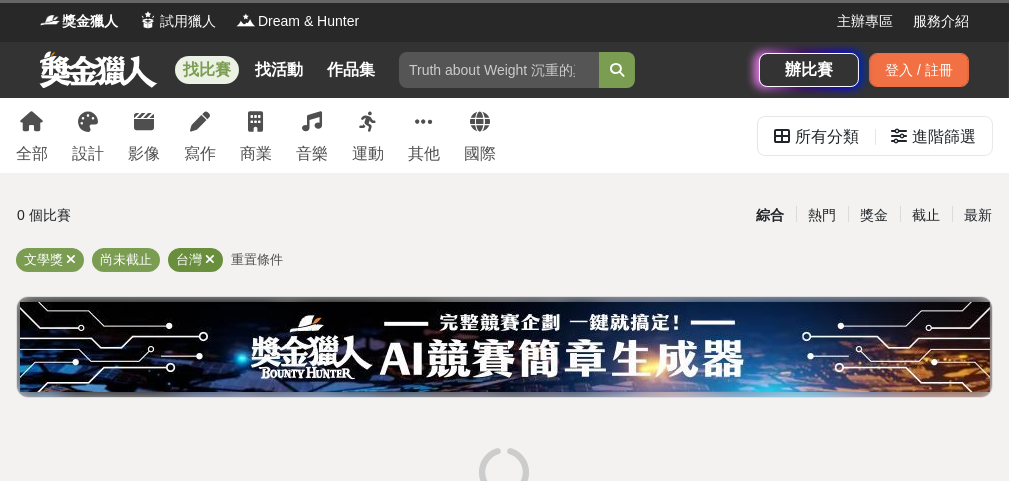 click at bounding box center [210, 259] 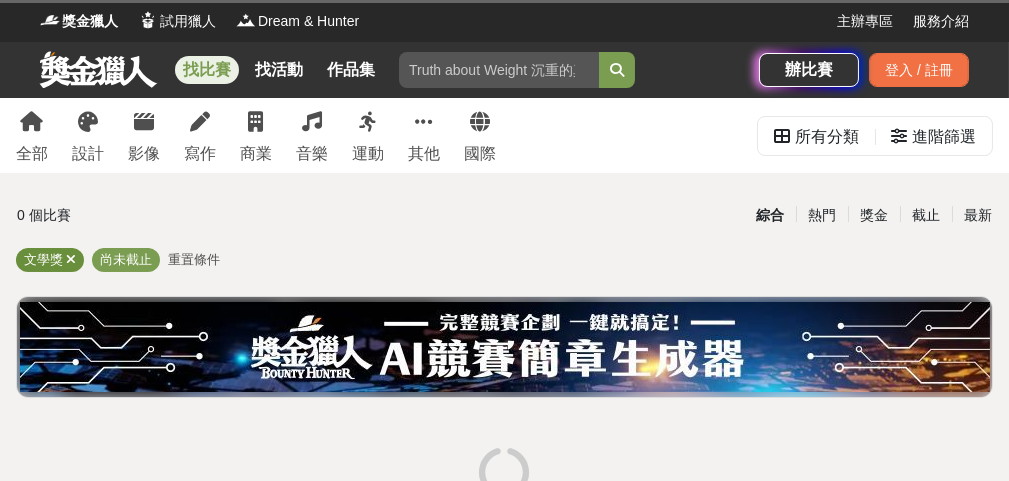 click on "文學獎" at bounding box center [50, 260] 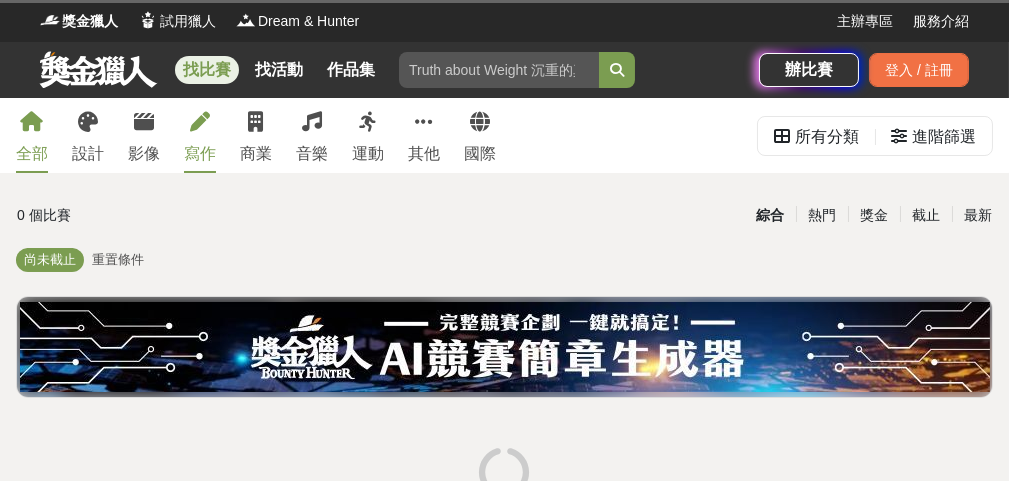 click on "寫作" at bounding box center (200, 154) 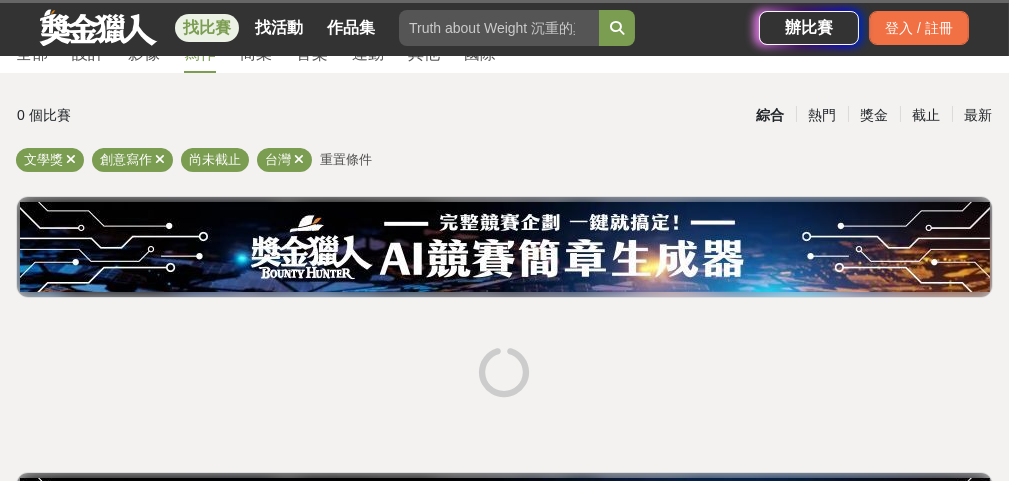 scroll, scrollTop: 300, scrollLeft: 0, axis: vertical 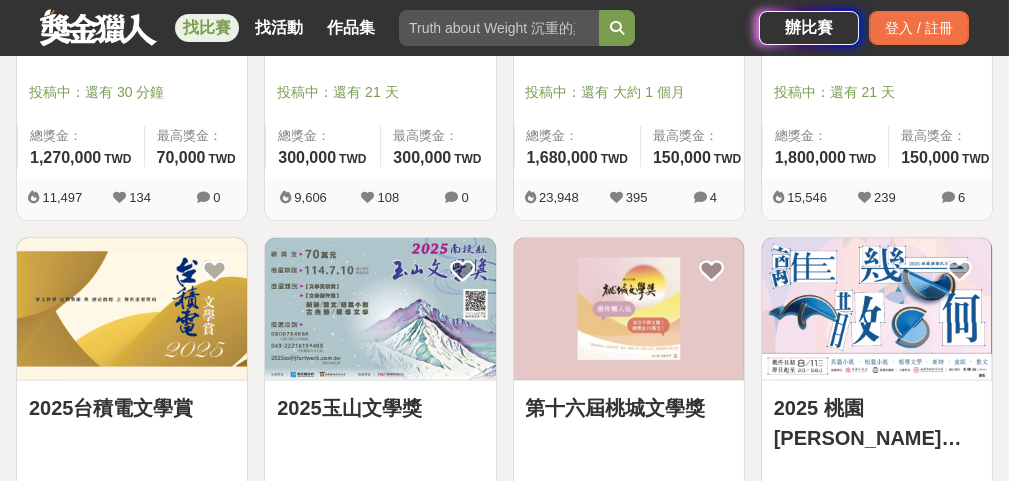 click on "2025台積電文學賞" at bounding box center [132, 408] 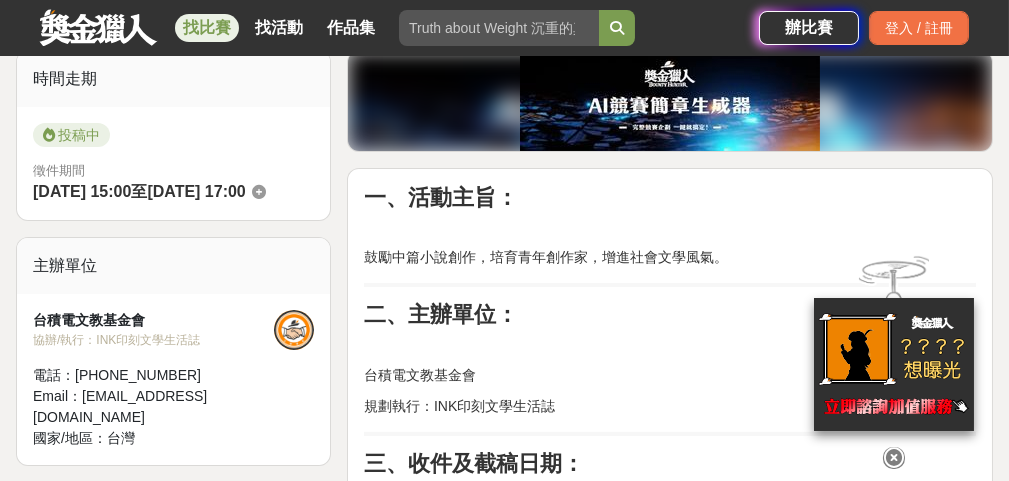 scroll, scrollTop: 1100, scrollLeft: 0, axis: vertical 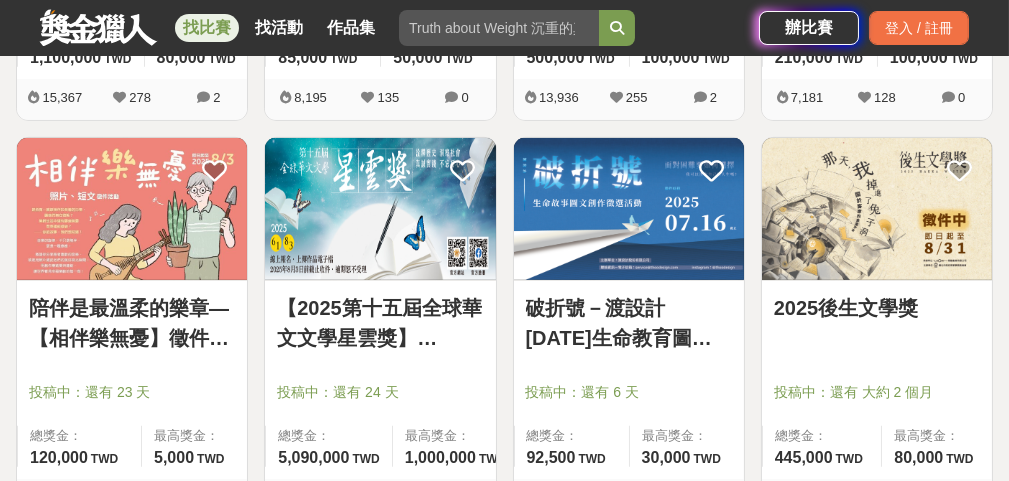 click on "陪伴是最溫柔的樂章—【相伴樂無憂】徵件活動" at bounding box center (132, 323) 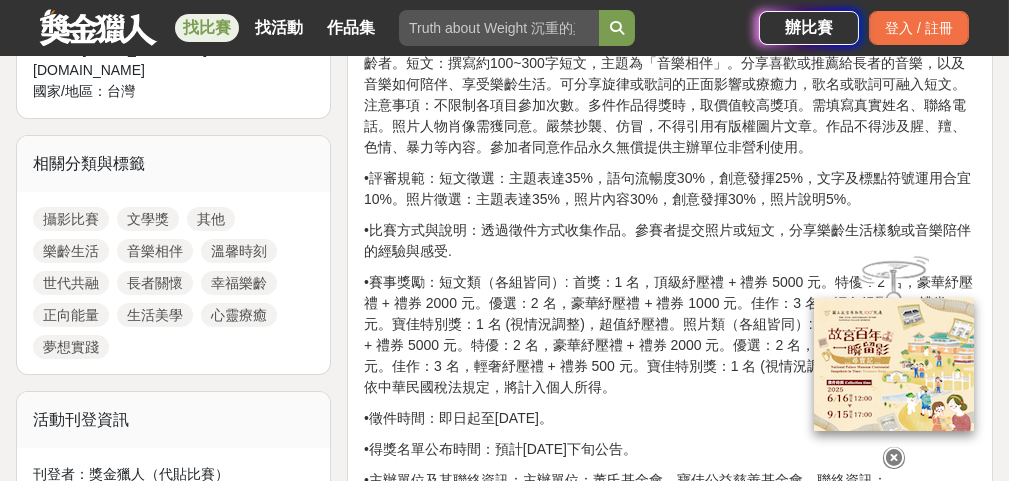 scroll, scrollTop: 700, scrollLeft: 0, axis: vertical 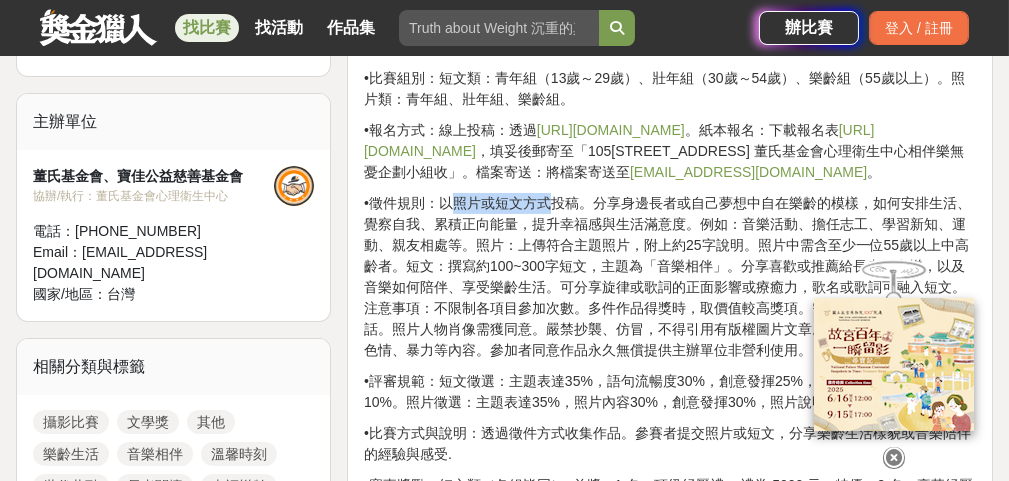 drag, startPoint x: 466, startPoint y: 199, endPoint x: 564, endPoint y: 195, distance: 98.0816 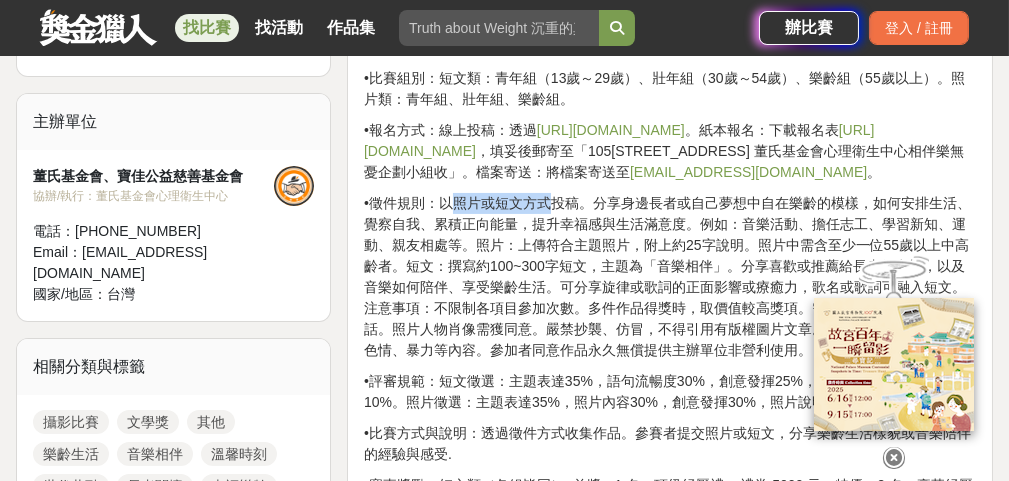 click on "•徵件規則：以照片或短文方式投稿。分享身邊長者或自己夢想中自在樂齡的模樣，如何安排生活、覺察自我、累積正向能量，提升幸福感與生活滿意度。例如：音樂活動、擔任志工、學習新知、運動、親友相處等。照片：上傳符合主題照片，附上約25字說明。照片中需含至少一位55歲以上中高齡者。短文：撰寫約100~300字短文，主題為「音樂相伴」。分享喜歡或推薦給長者的音樂，以及音樂如何陪伴、享受樂齡生活。可分享旋律或歌詞的正面影響或療癒力，歌名或歌詞可融入短文。注意事項：不限制各項目參加次數。多件作品得獎時，取價值較高獎項。需填寫真實姓名、聯絡電話。照片人物肖像需獲同意。嚴禁抄襲、仿冒，不得引用有版權圖片文章。作品不得涉及腥、羶、色情、暴力等內容。參加者同意作品永久無償提供主辦單位非營利使用。" at bounding box center [670, 277] 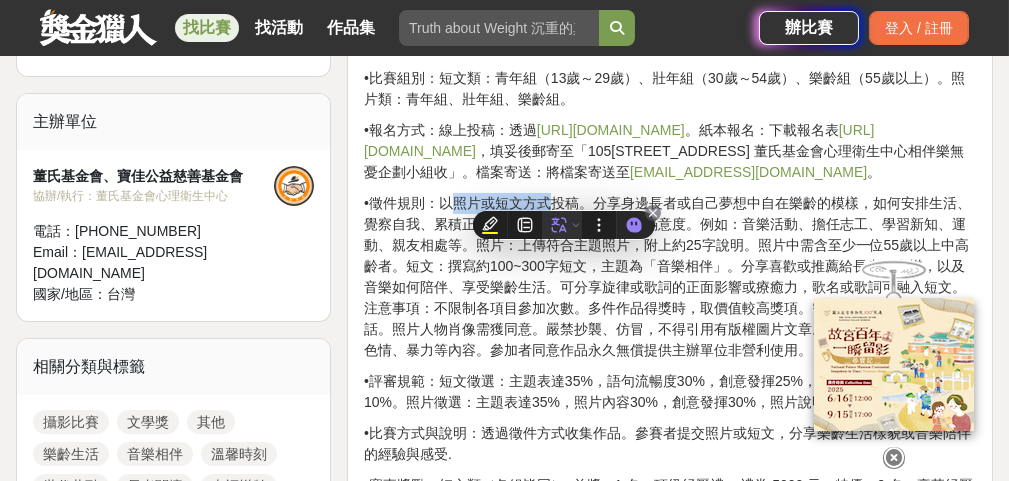 click at bounding box center [562, 225] 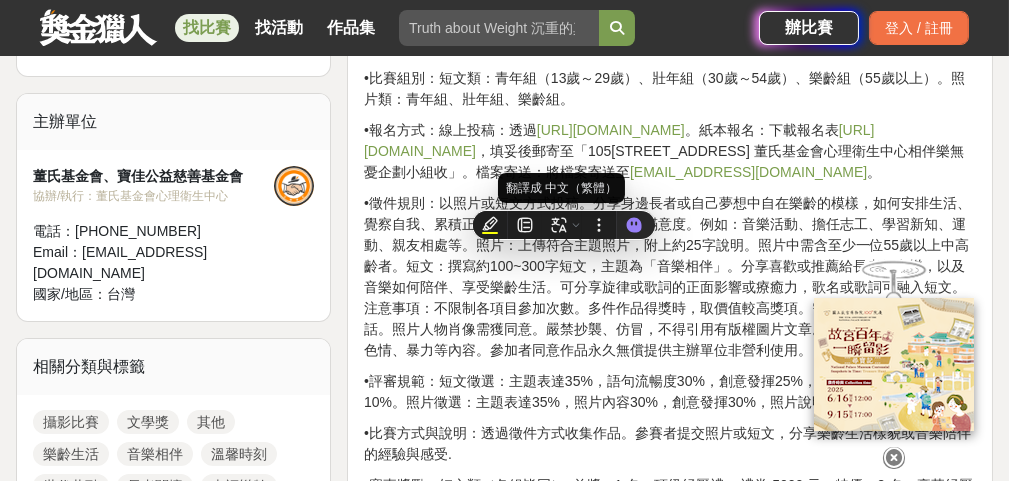 click on "•徵件規則：以照片或短文方式投稿。分享身邊長者或自己夢想中自在樂齡的模樣，如何安排生活、覺察自我、累積正向能量，提升幸福感與生活滿意度。例如：音樂活動、擔任志工、學習新知、運動、親友相處等。照片：上傳符合主題照片，附上約25字說明。照片中需含至少一位55歲以上中高齡者。短文：撰寫約100~300字短文，主題為「音樂相伴」。分享喜歡或推薦給長者的音樂，以及音樂如何陪伴、享受樂齡生活。可分享旋律或歌詞的正面影響或療癒力，歌名或歌詞可融入短文。注意事項：不限制各項目參加次數。多件作品得獎時，取價值較高獎項。需填寫真實姓名、聯絡電話。照片人物肖像需獲同意。嚴禁抄襲、仿冒，不得引用有版權圖片文章。作品不得涉及腥、羶、色情、暴力等內容。參加者同意作品永久無償提供主辦單位非營利使用。" at bounding box center [670, 277] 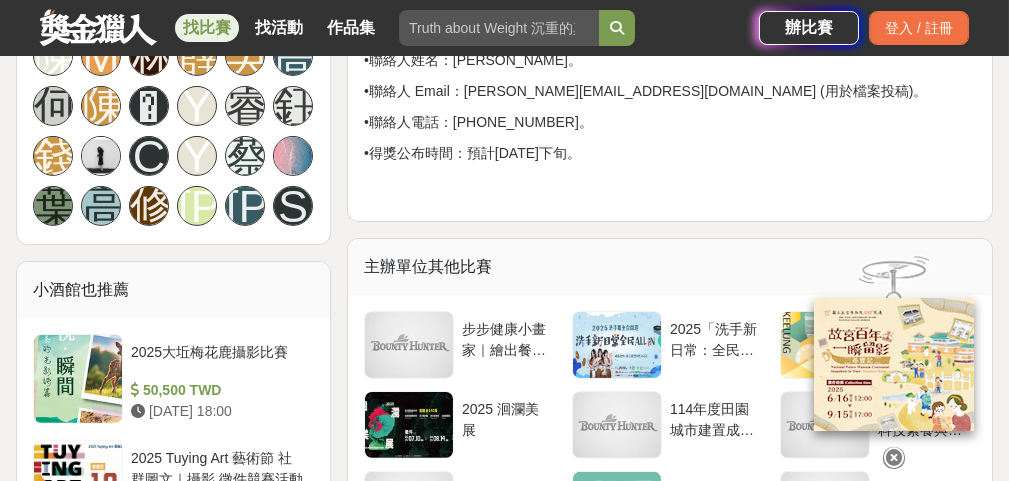 scroll, scrollTop: 1800, scrollLeft: 0, axis: vertical 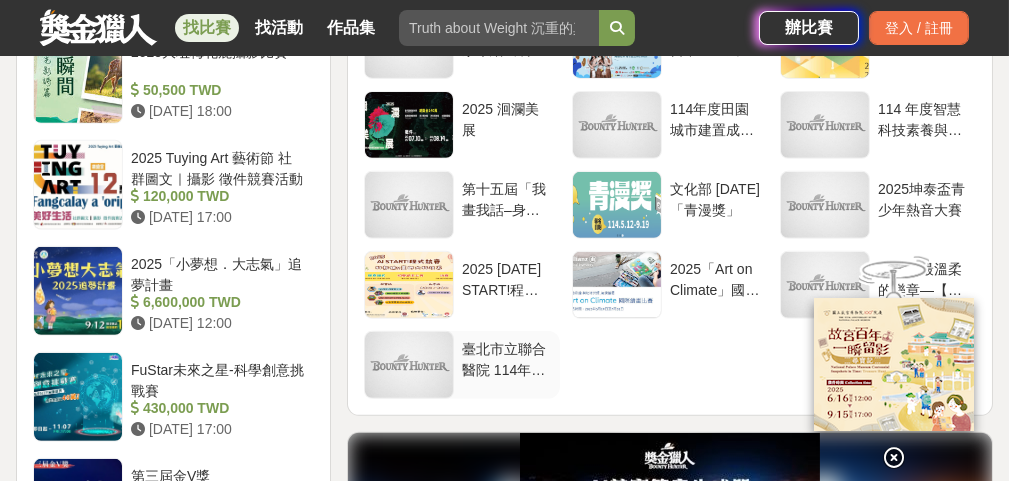 click on "臺北市立聯合醫院 114年度用藥安全宣導暨毒品危害防制計畫 創意早安圖設計競賽" at bounding box center (507, 358) 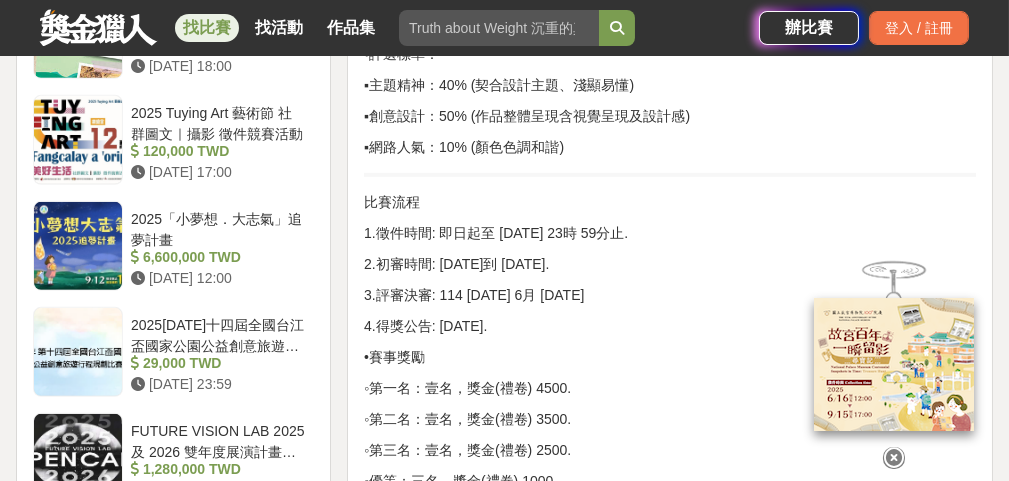 scroll, scrollTop: 2200, scrollLeft: 0, axis: vertical 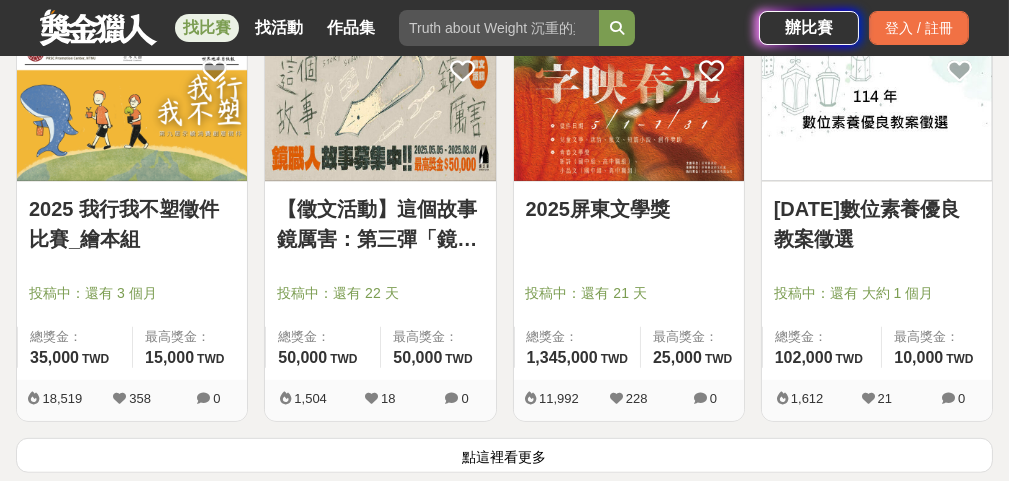 click on "點這裡看更多" at bounding box center [504, 455] 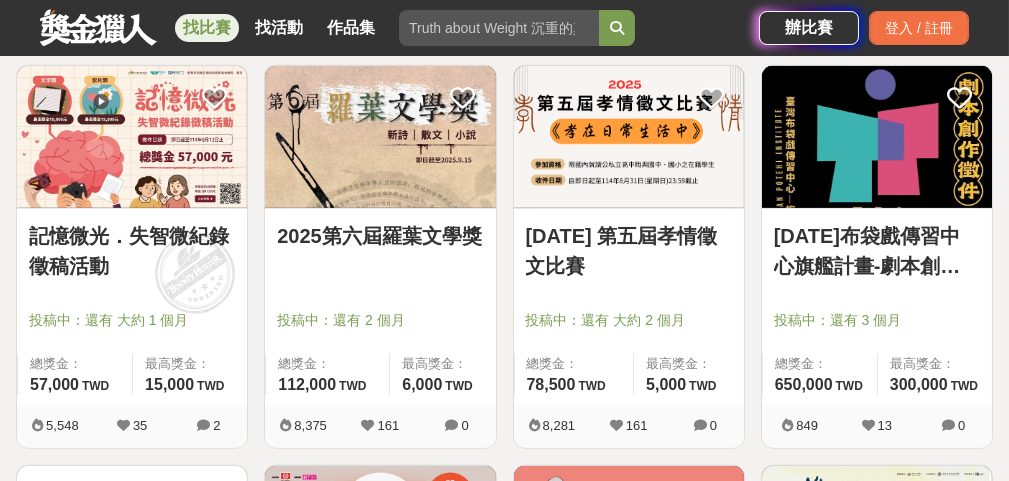 scroll, scrollTop: 3600, scrollLeft: 0, axis: vertical 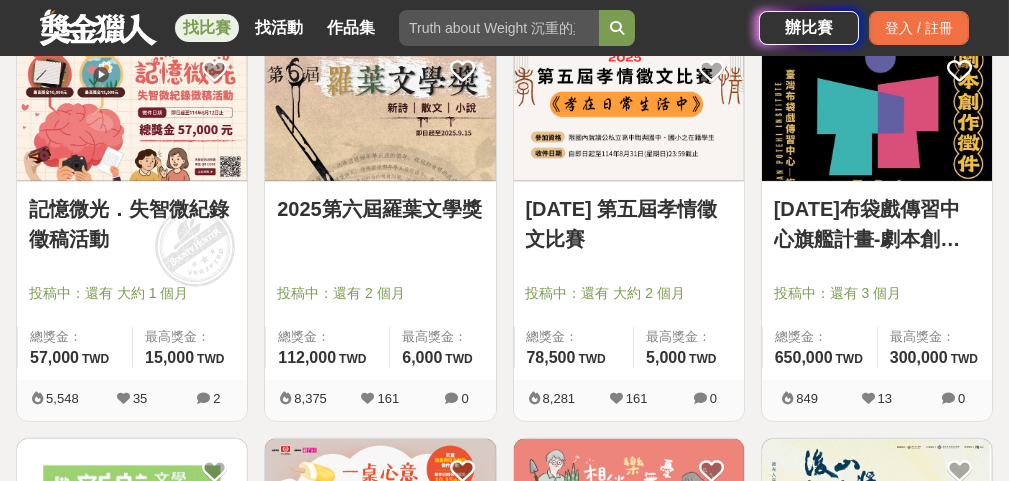 click on "記憶微光．失智微紀錄徵稿活動" at bounding box center (132, 224) 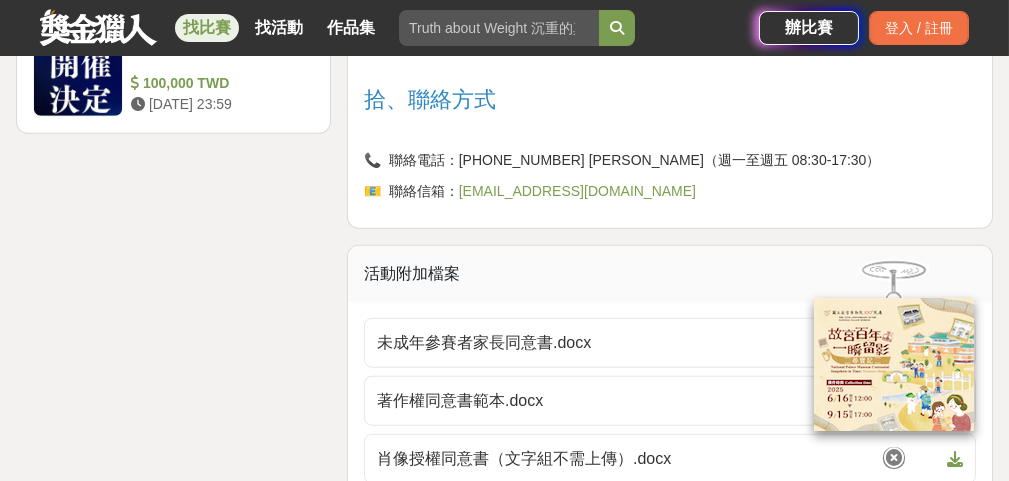 scroll, scrollTop: 4000, scrollLeft: 0, axis: vertical 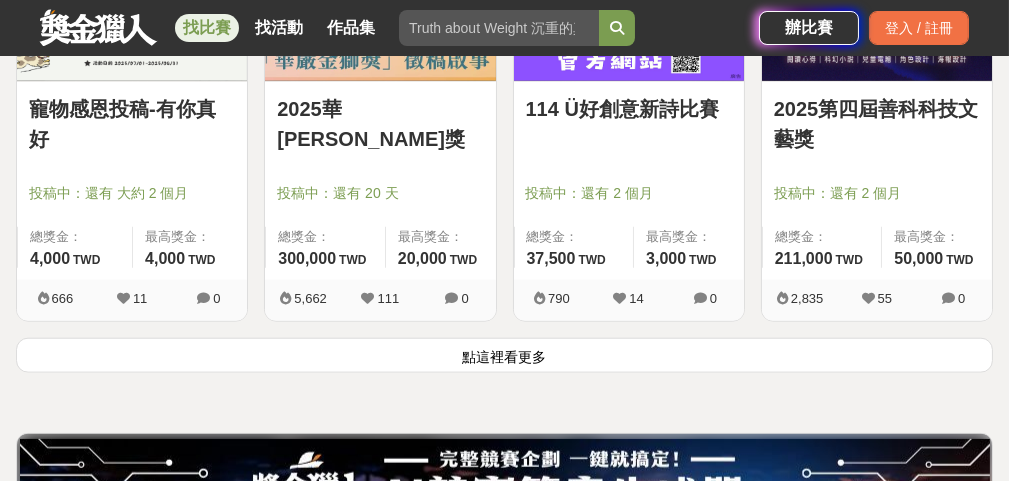 click on "點這裡看更多" at bounding box center [504, 355] 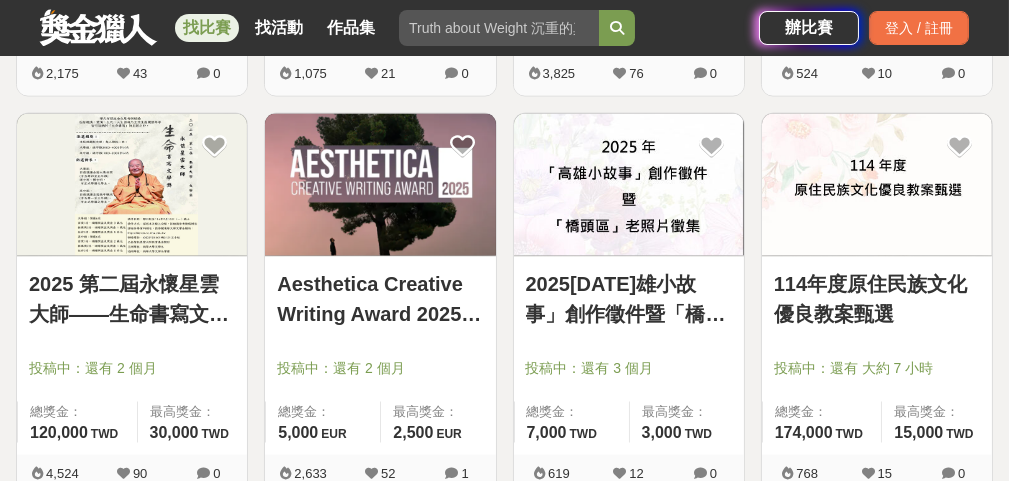 scroll, scrollTop: 6700, scrollLeft: 0, axis: vertical 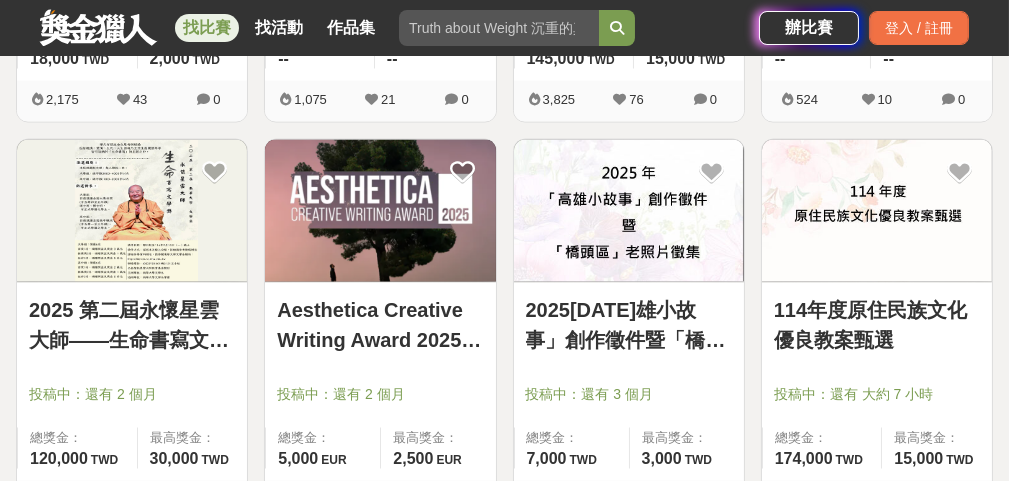 click on "Aesthetica Creative Writing Award 2025 美學創意寫作獎" at bounding box center (380, 325) 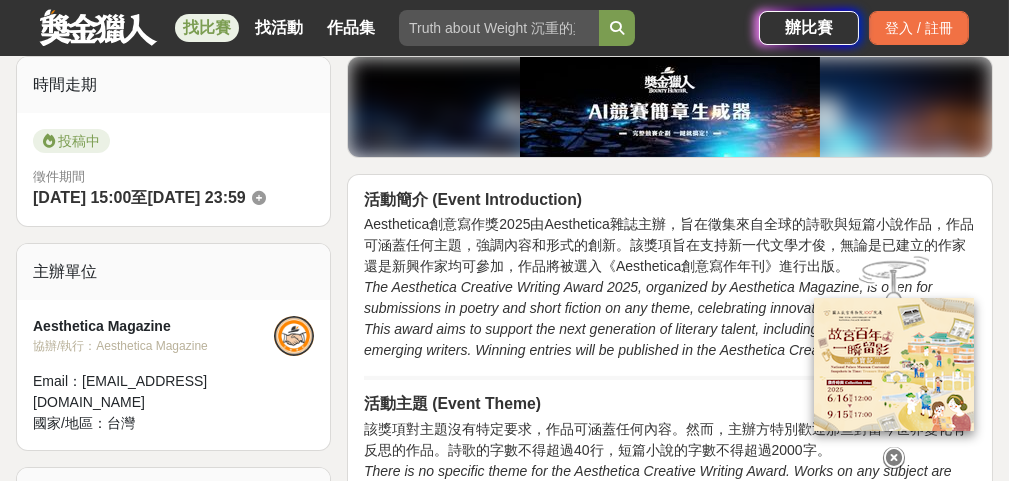 scroll, scrollTop: 500, scrollLeft: 0, axis: vertical 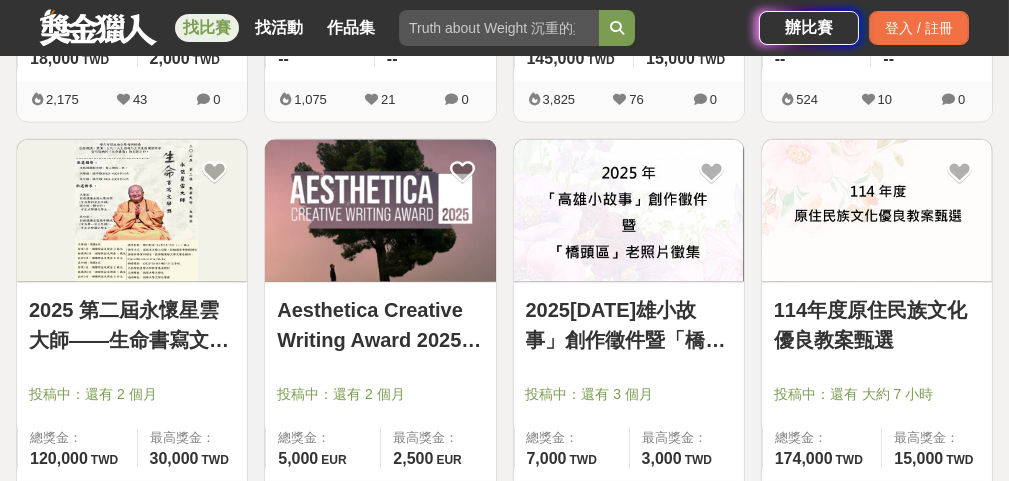 click on "2025 第二屆永懷星雲大師——生命書寫文學獎" at bounding box center (132, 325) 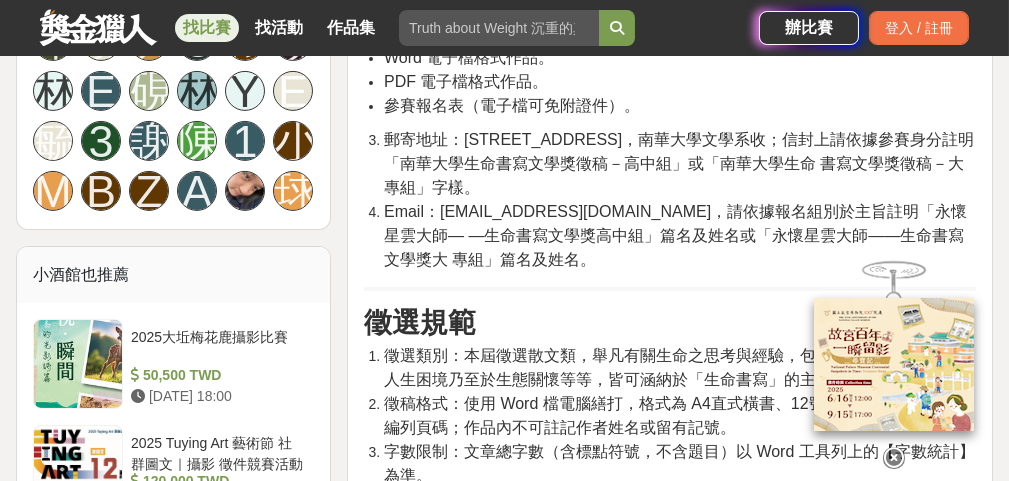 scroll, scrollTop: 1600, scrollLeft: 0, axis: vertical 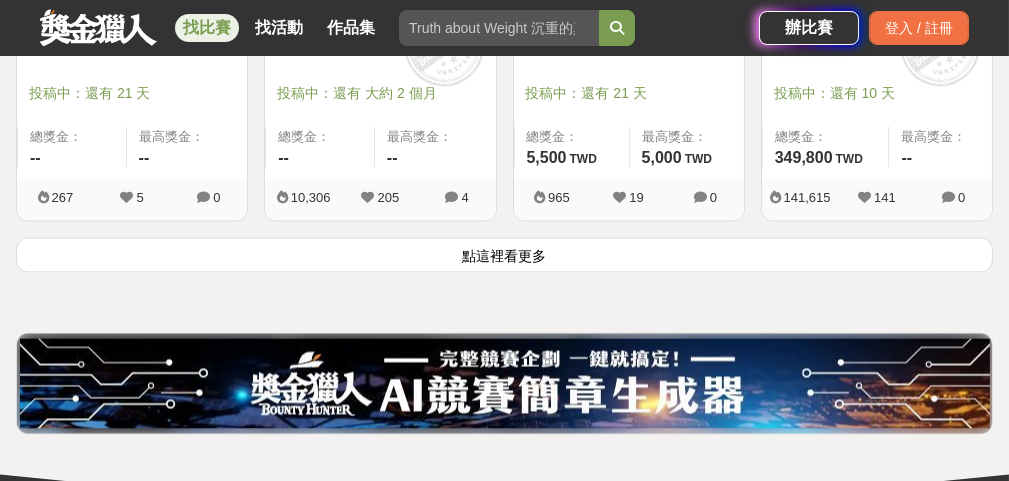 click on "點這裡看更多" at bounding box center (504, 255) 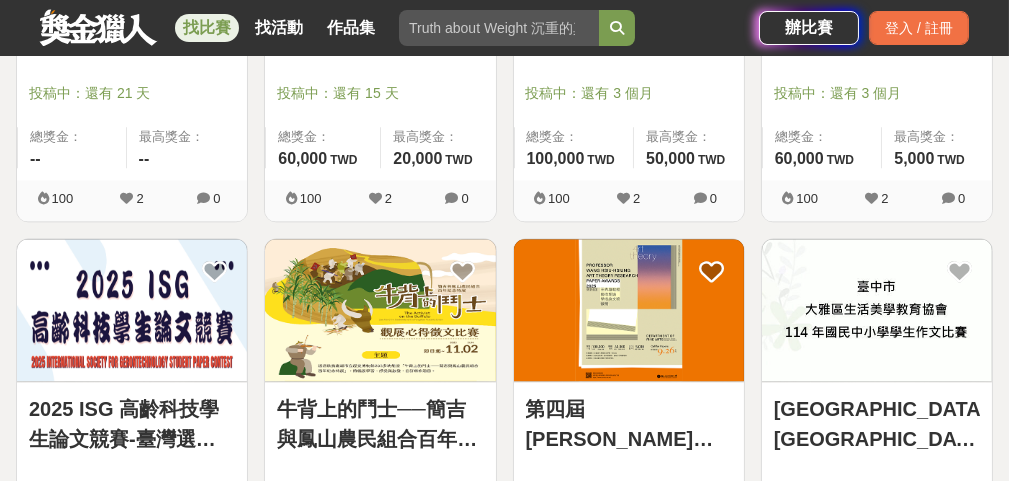 scroll, scrollTop: 9601, scrollLeft: 0, axis: vertical 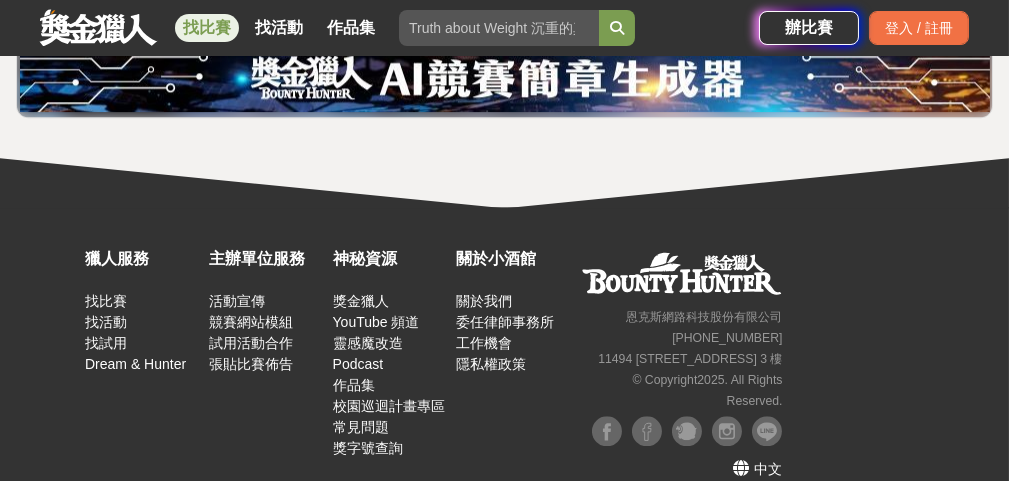 click on "找比賽" at bounding box center [207, 28] 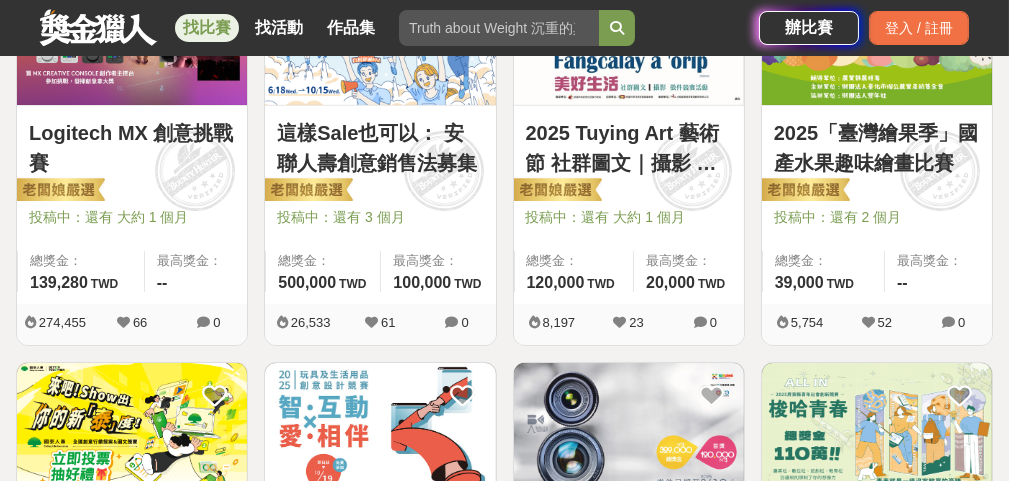 scroll, scrollTop: 0, scrollLeft: 0, axis: both 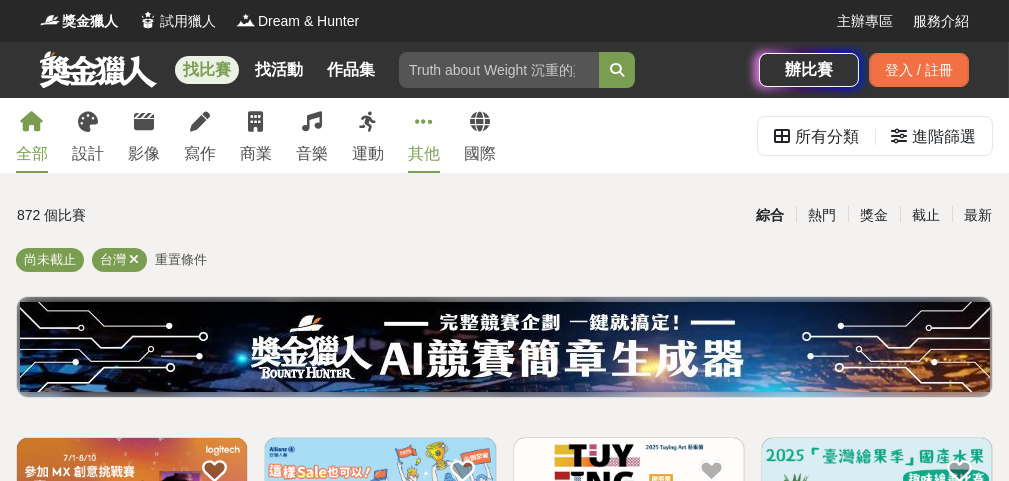 click at bounding box center [424, 122] 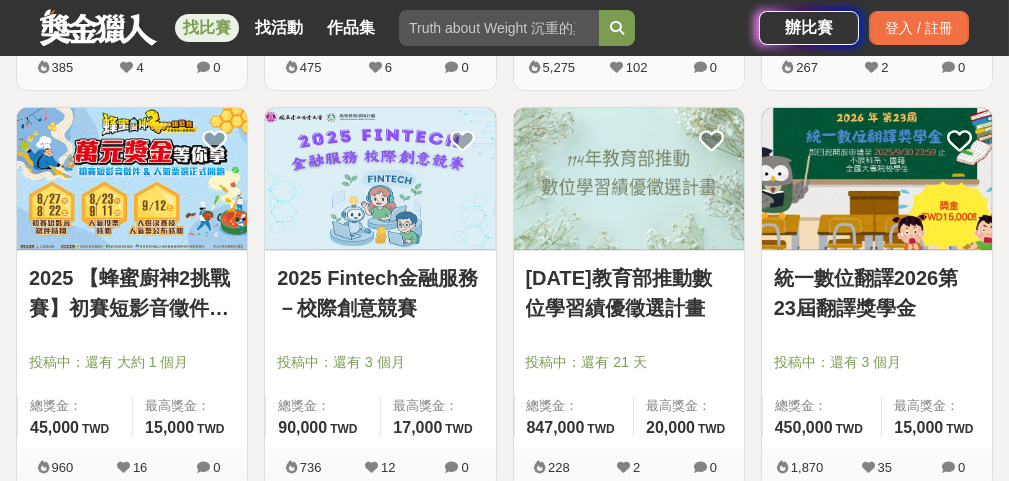 scroll, scrollTop: 2000, scrollLeft: 0, axis: vertical 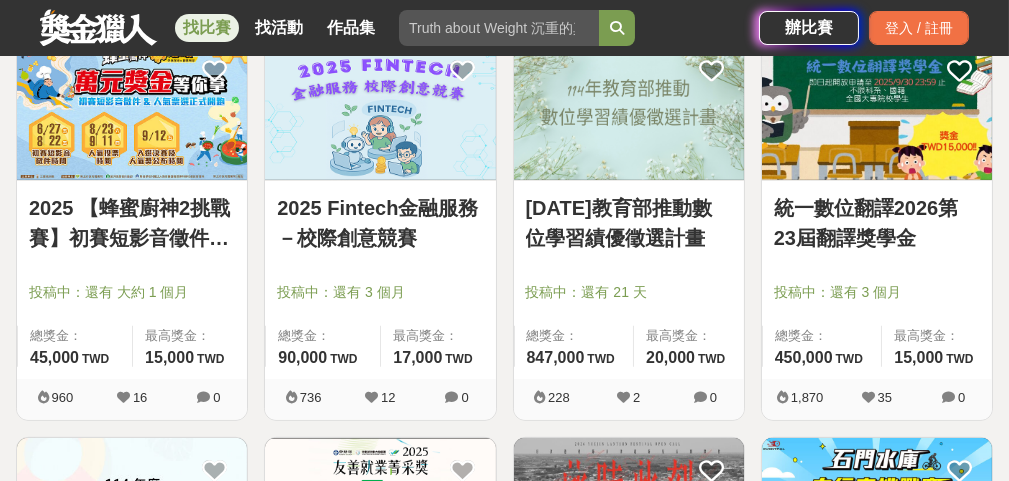 click at bounding box center [499, 28] 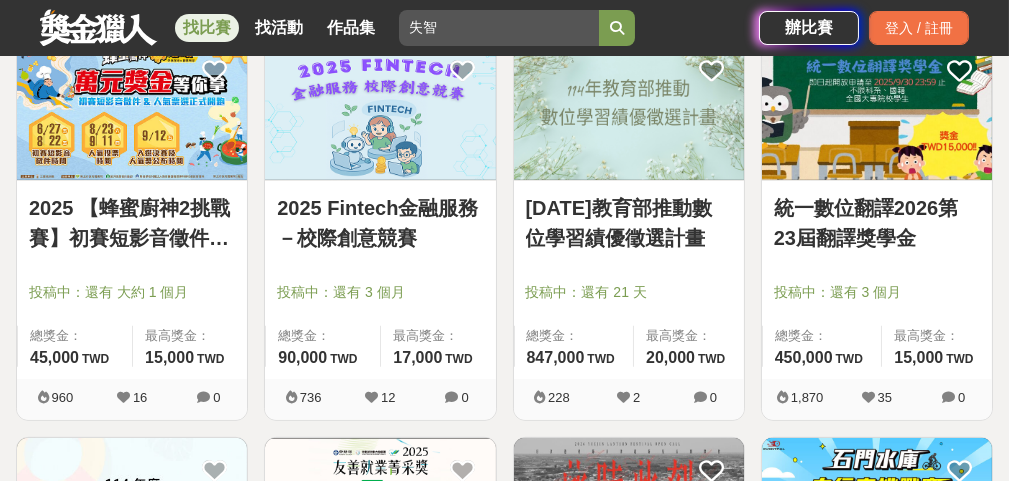 type on "失智" 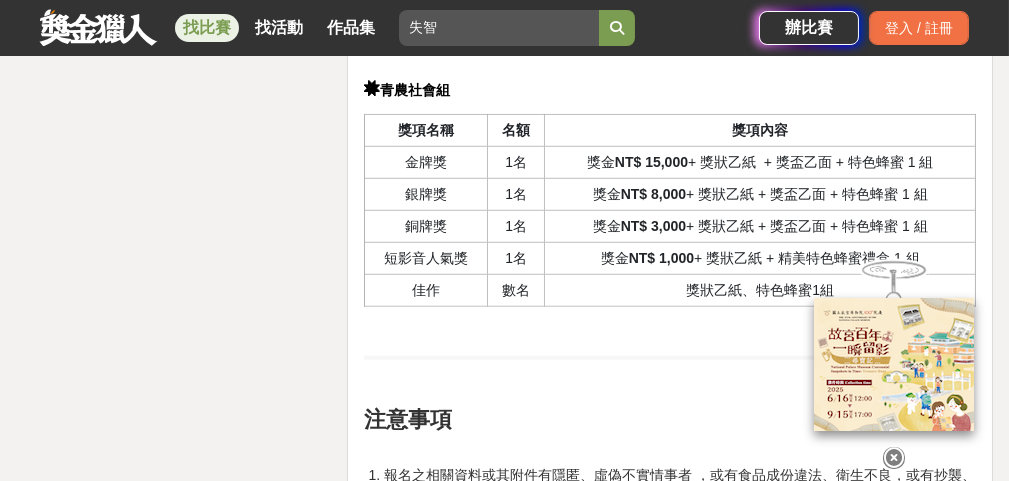 scroll, scrollTop: 3400, scrollLeft: 0, axis: vertical 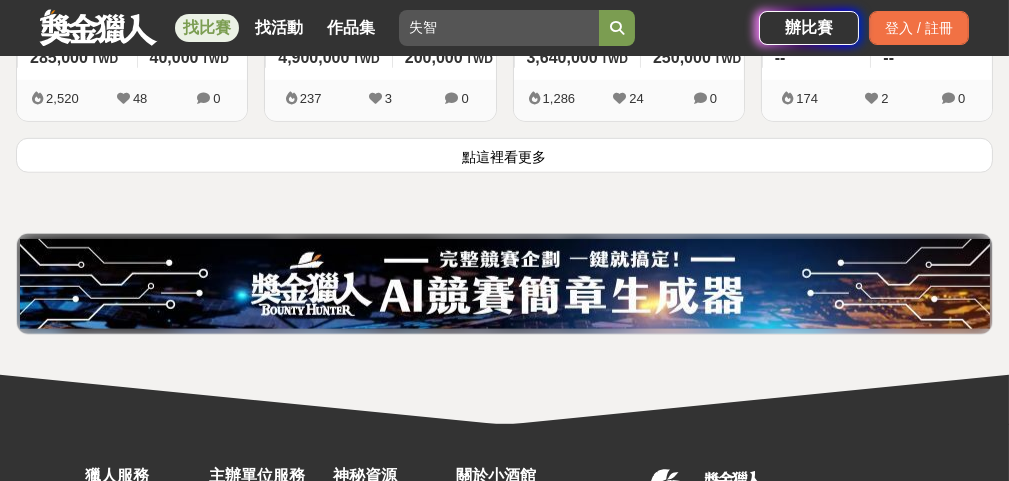 click on "點這裡看更多" at bounding box center [504, 155] 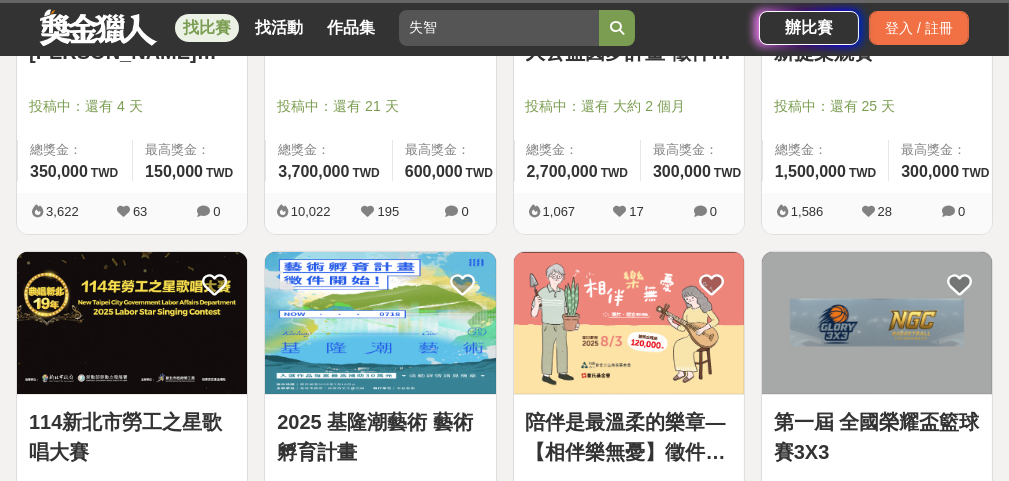 scroll, scrollTop: 800, scrollLeft: 0, axis: vertical 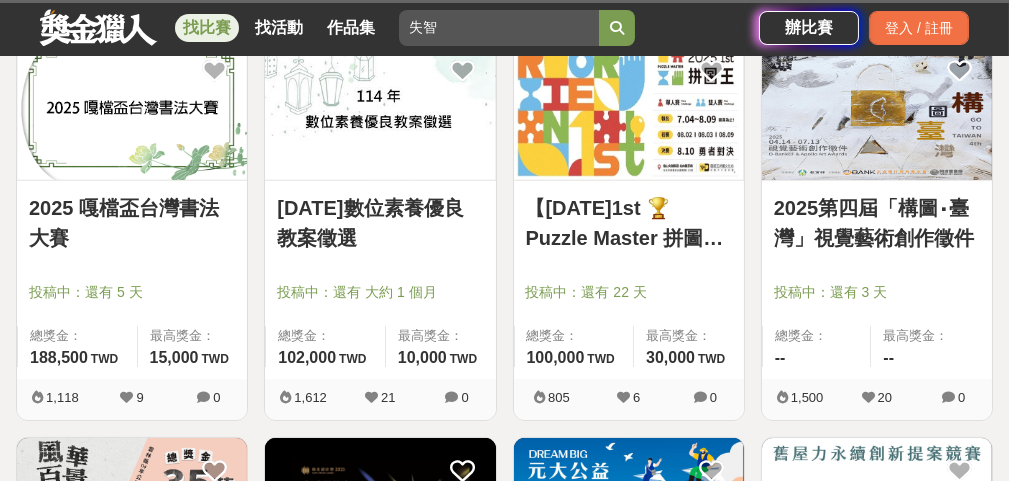click on "失智" at bounding box center (499, 28) 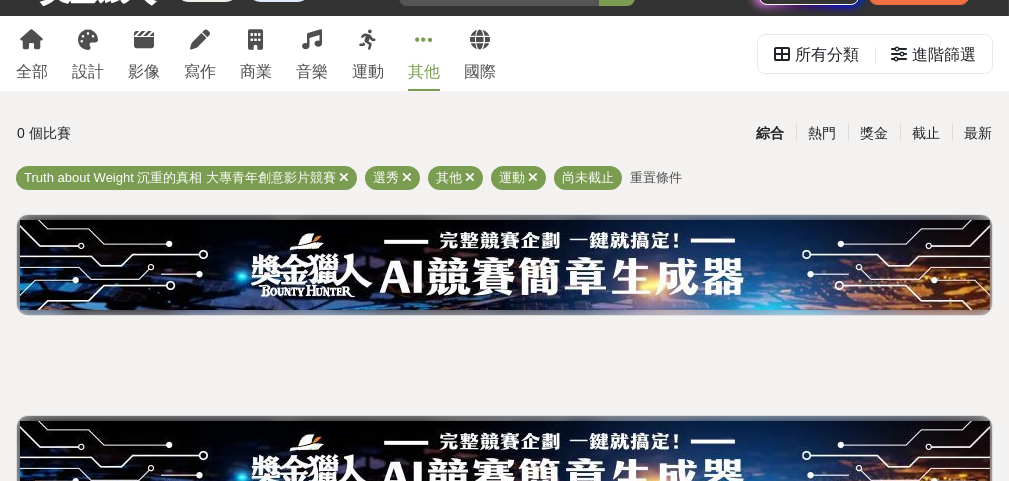 scroll, scrollTop: 1, scrollLeft: 0, axis: vertical 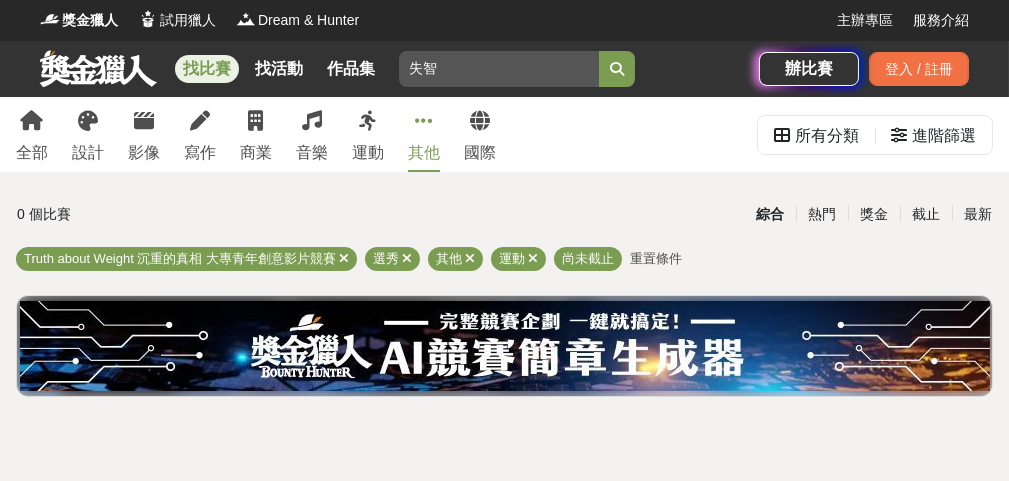 click at bounding box center [98, 68] 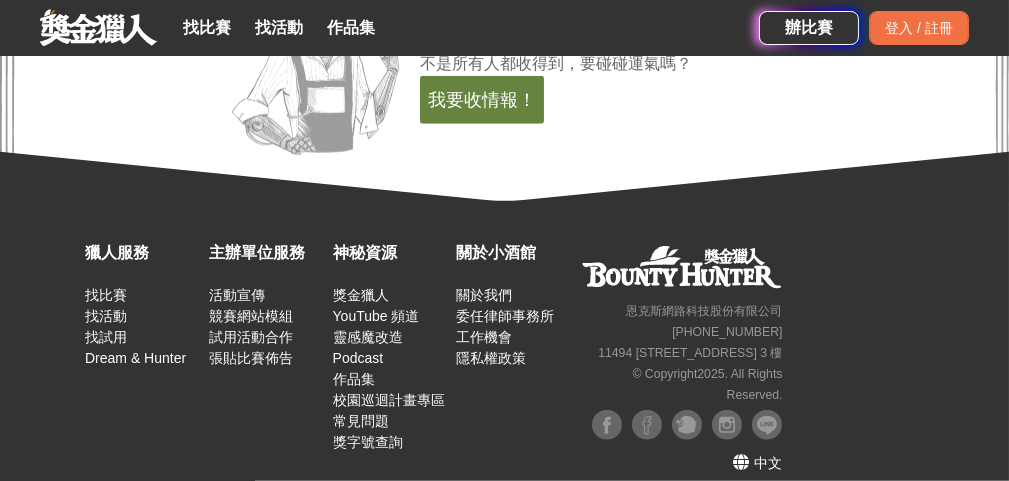 scroll, scrollTop: 4100, scrollLeft: 0, axis: vertical 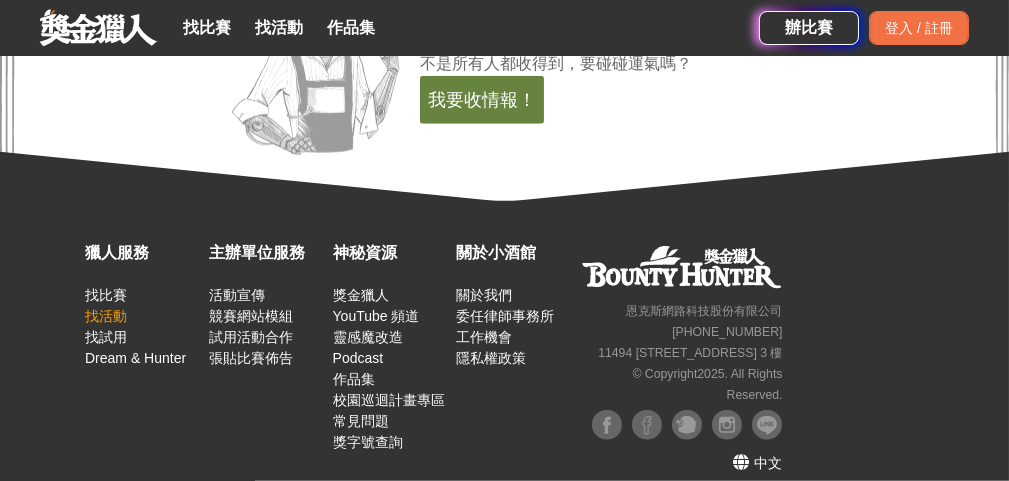 click on "找活動" at bounding box center [106, 316] 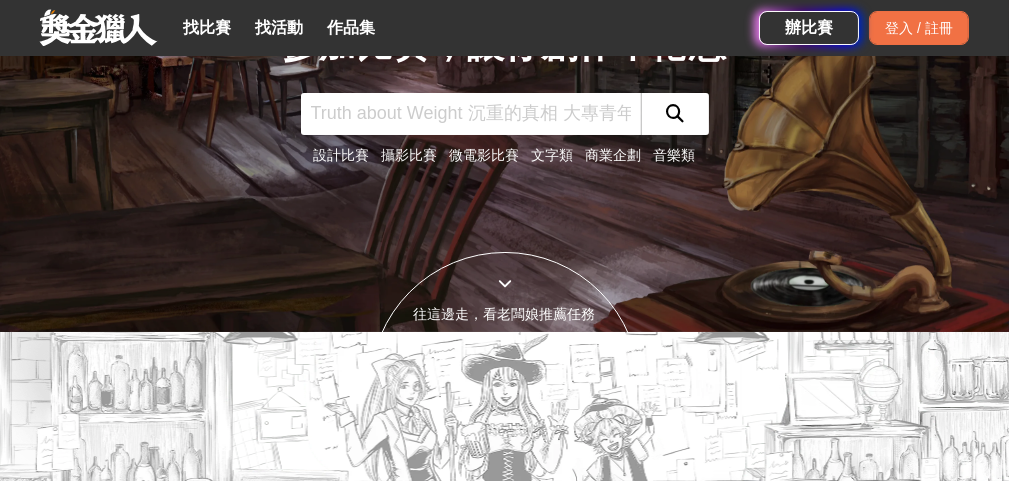 scroll, scrollTop: 0, scrollLeft: 0, axis: both 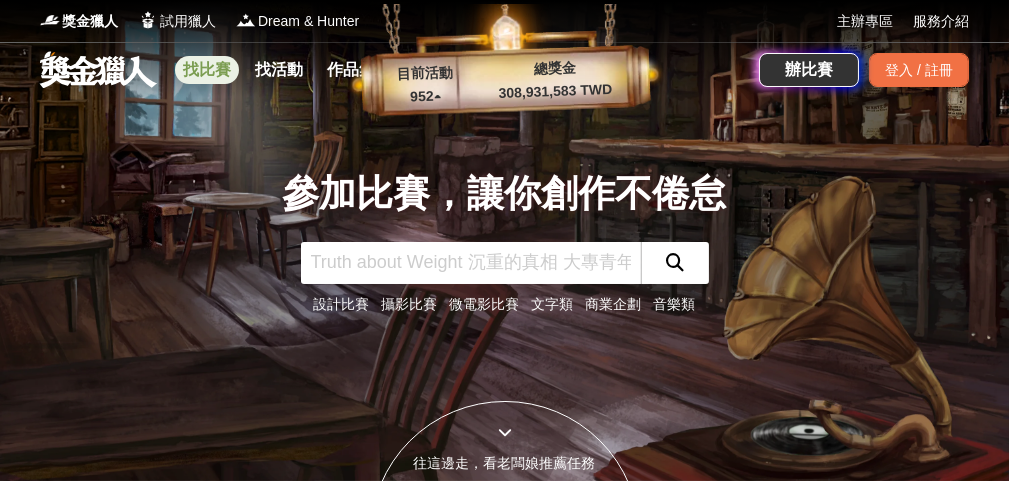 click on "找比賽" at bounding box center [207, 70] 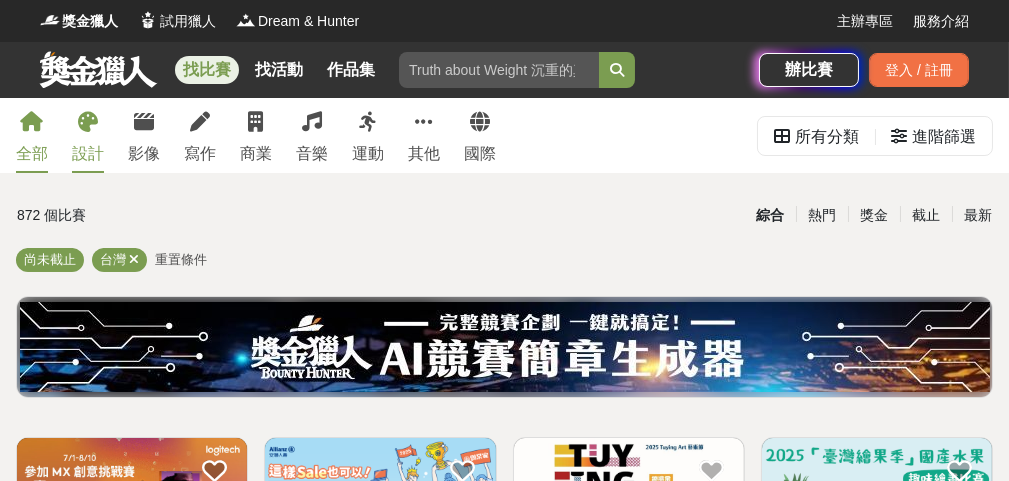 click on "設計" at bounding box center (88, 154) 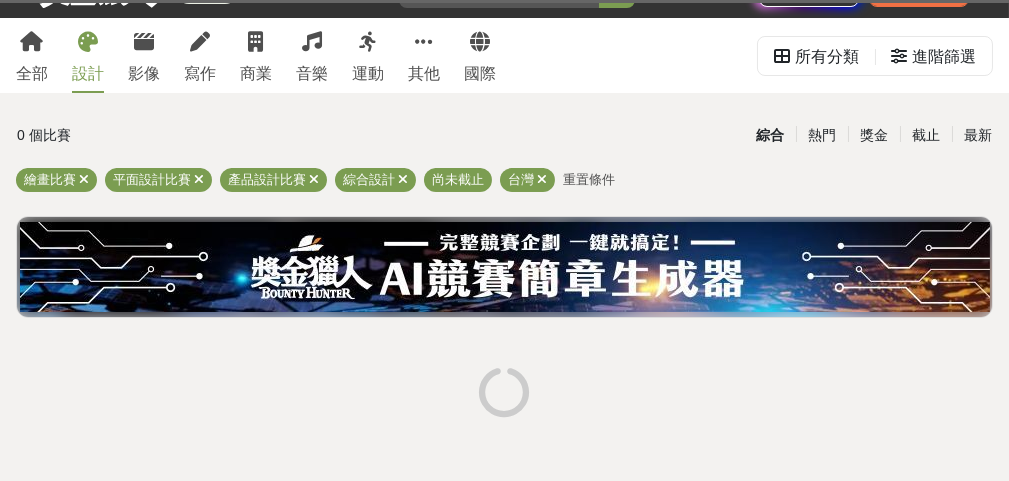 scroll, scrollTop: 0, scrollLeft: 0, axis: both 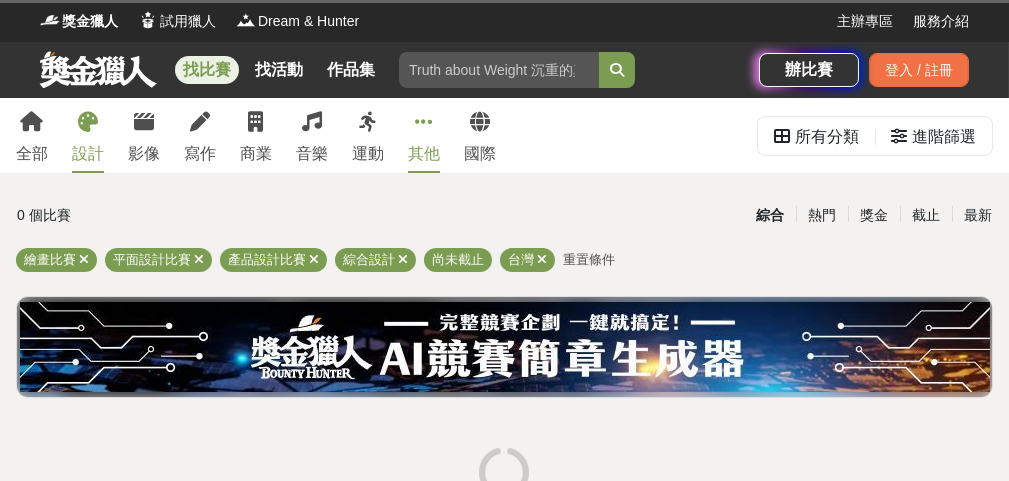 click on "其他" at bounding box center [424, 135] 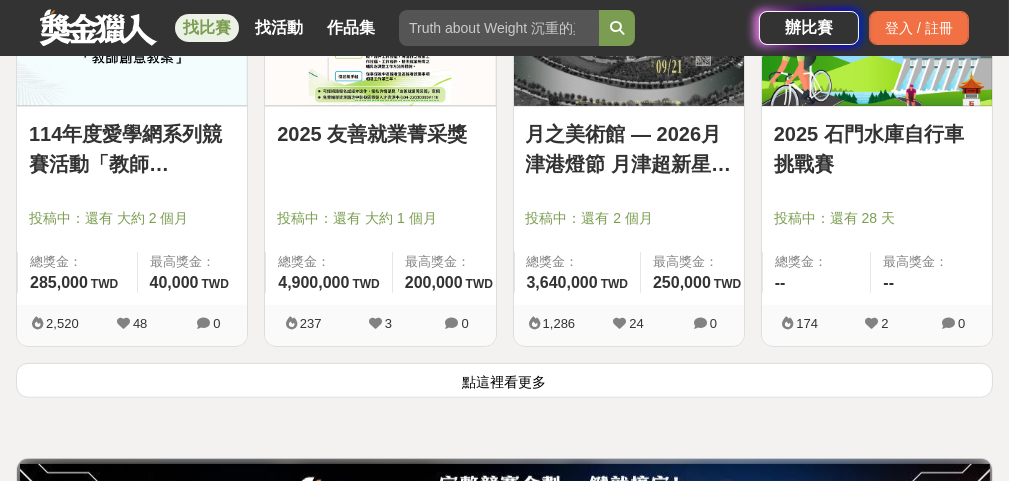 scroll, scrollTop: 2500, scrollLeft: 0, axis: vertical 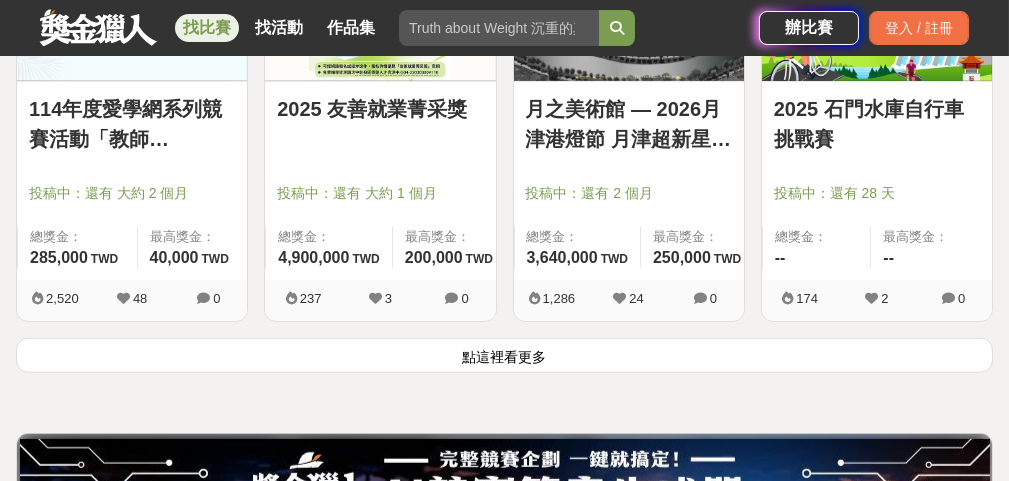 click on "點這裡看更多" at bounding box center [504, 355] 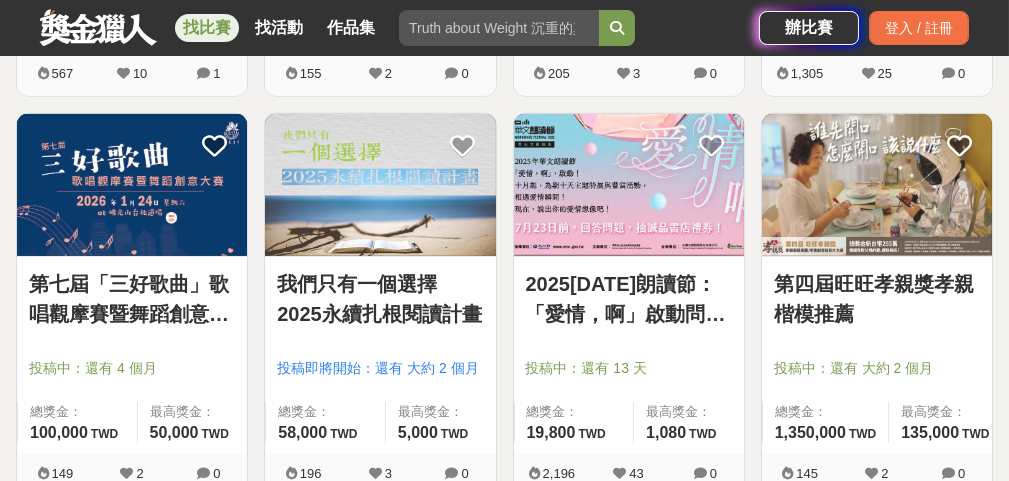 scroll, scrollTop: 3500, scrollLeft: 0, axis: vertical 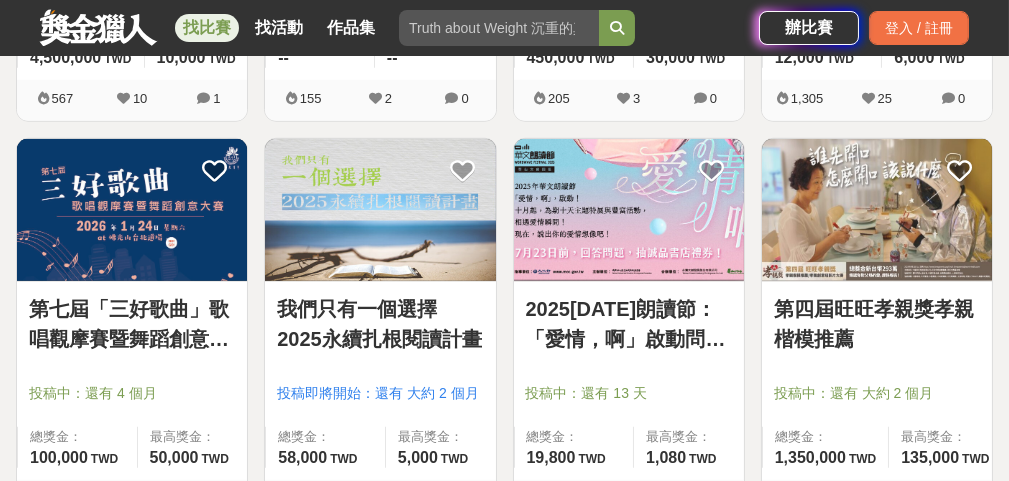 click on "第四屆旺旺孝親獎孝親楷模推薦" at bounding box center [877, 324] 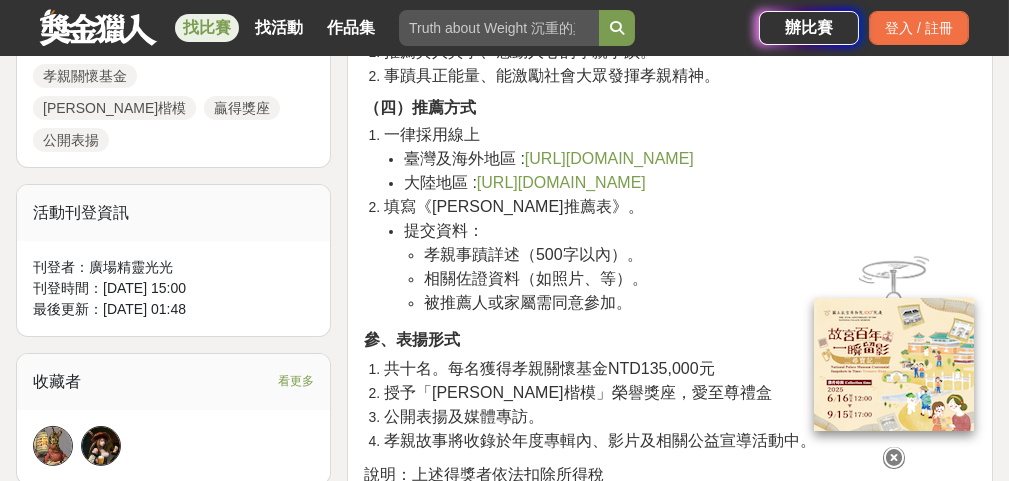 scroll, scrollTop: 1200, scrollLeft: 0, axis: vertical 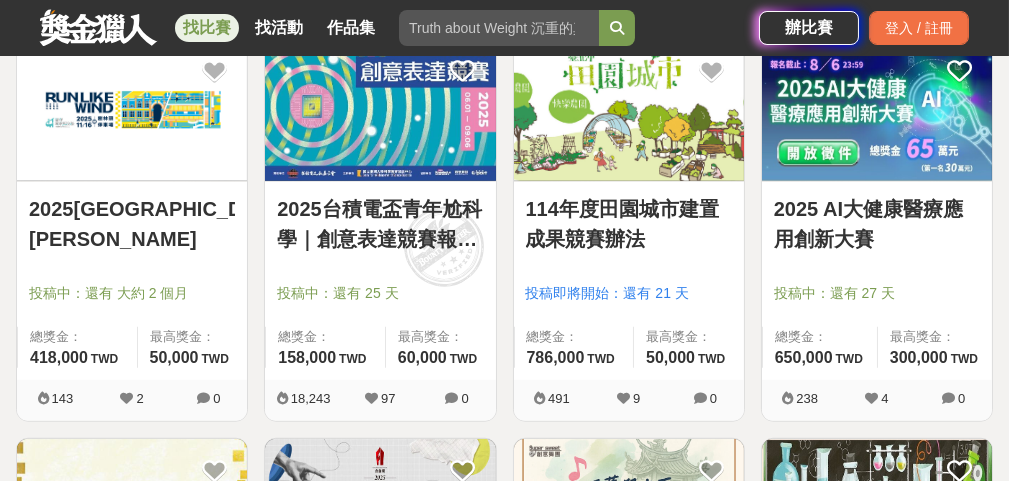 click on "2025 AI大健康醫療應用創新大賽" at bounding box center [877, 224] 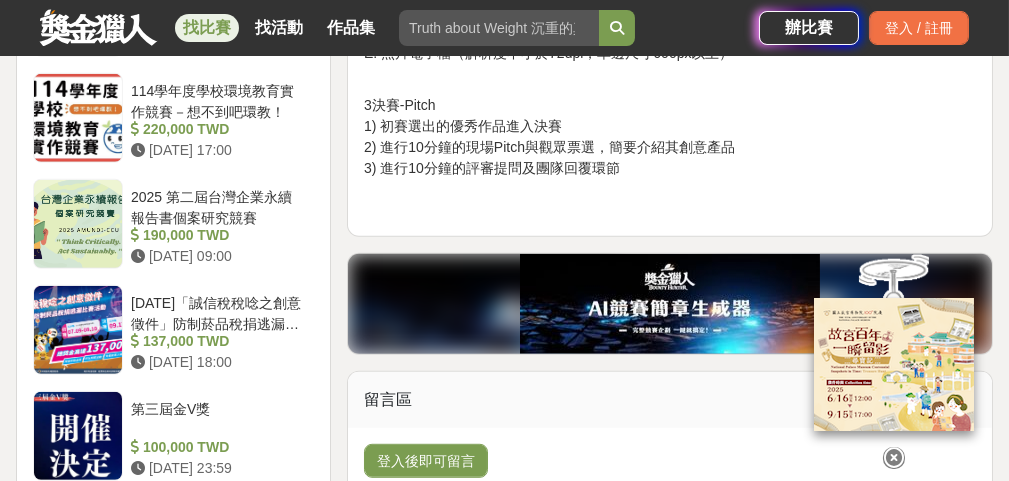 scroll, scrollTop: 2500, scrollLeft: 0, axis: vertical 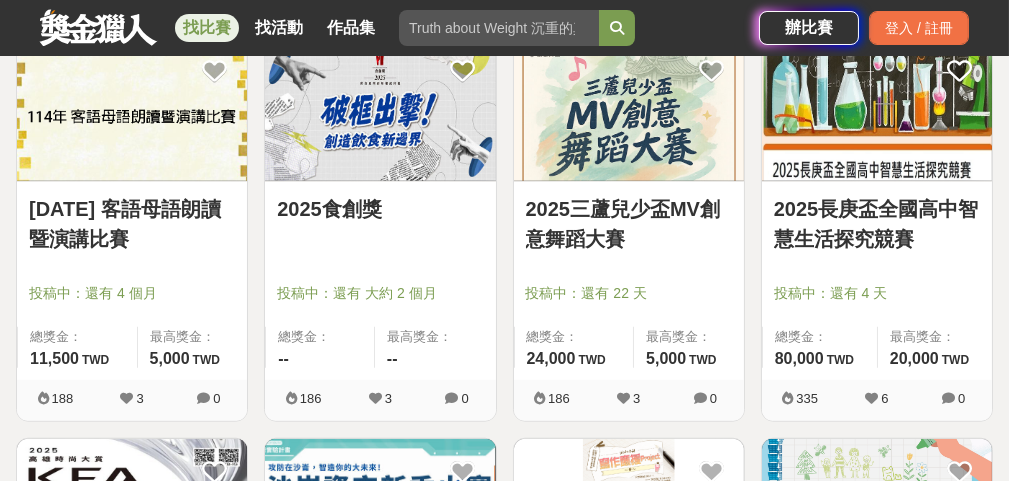 click on "[DATE] 客語母語朗讀暨演講比賽" at bounding box center (132, 224) 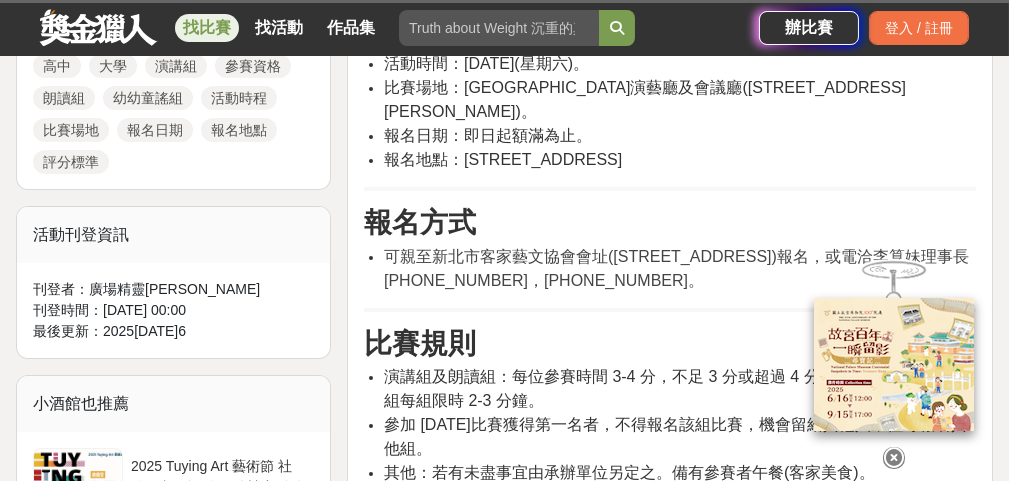 scroll, scrollTop: 1200, scrollLeft: 0, axis: vertical 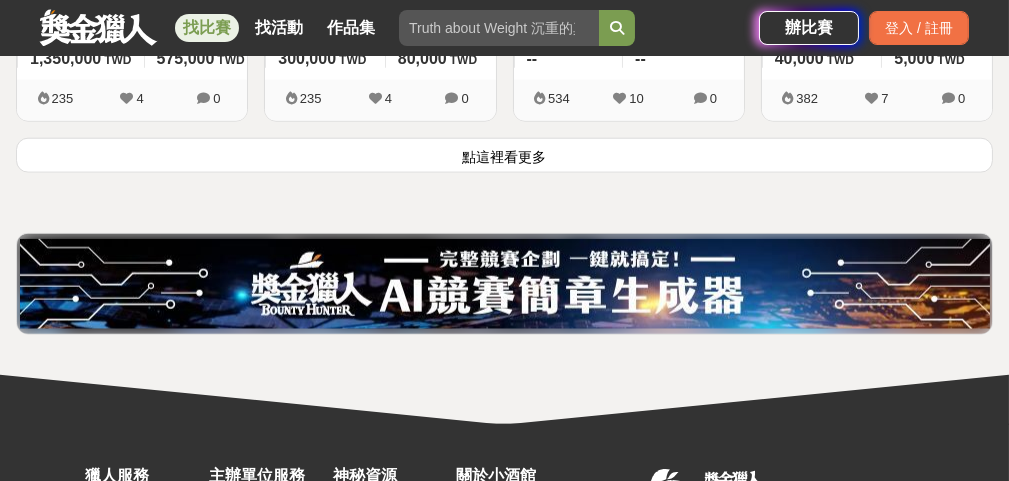 click on "點這裡看更多" at bounding box center [504, 155] 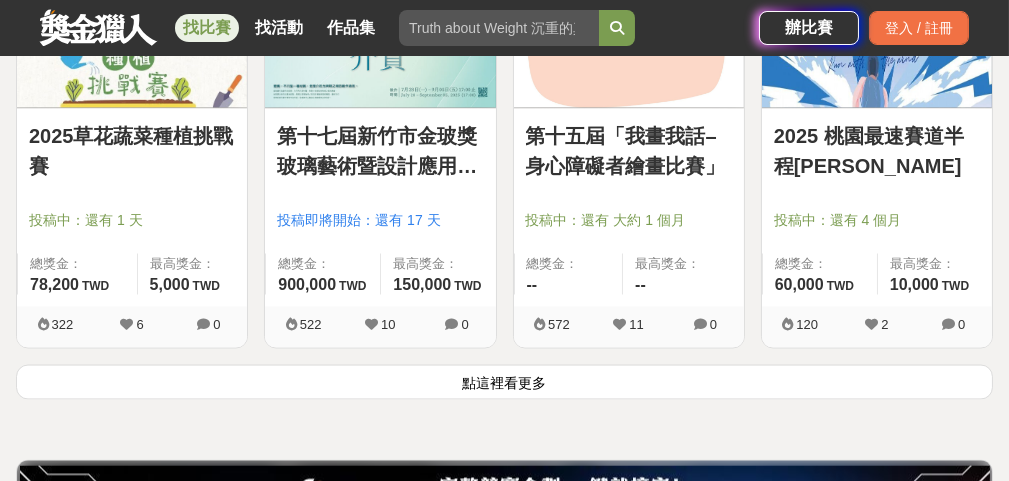 scroll, scrollTop: 7500, scrollLeft: 0, axis: vertical 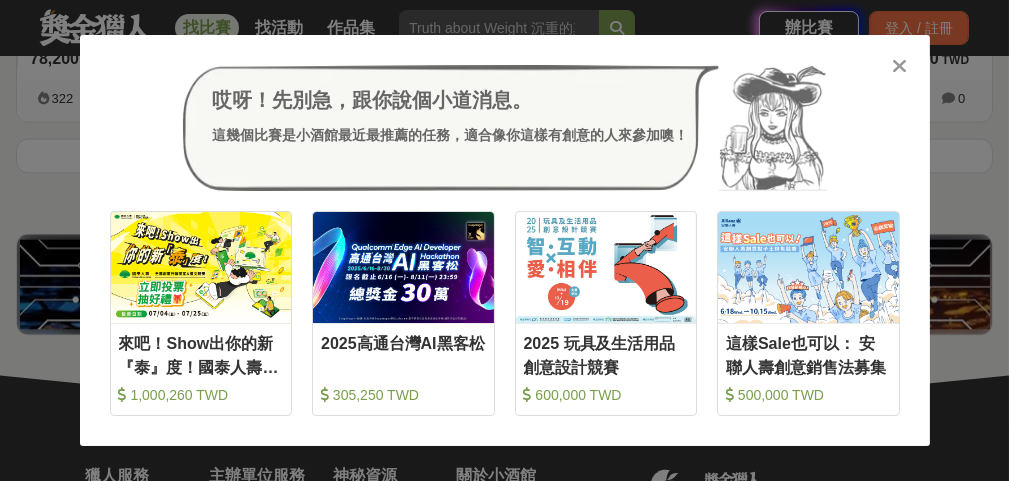 click at bounding box center [899, 66] 